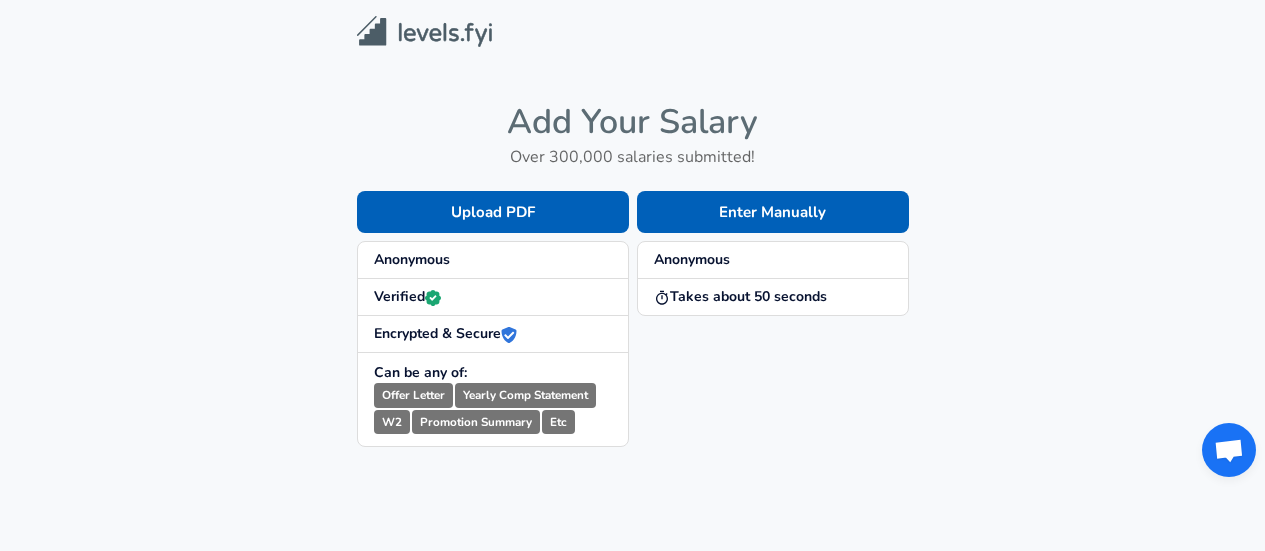 scroll, scrollTop: 0, scrollLeft: 0, axis: both 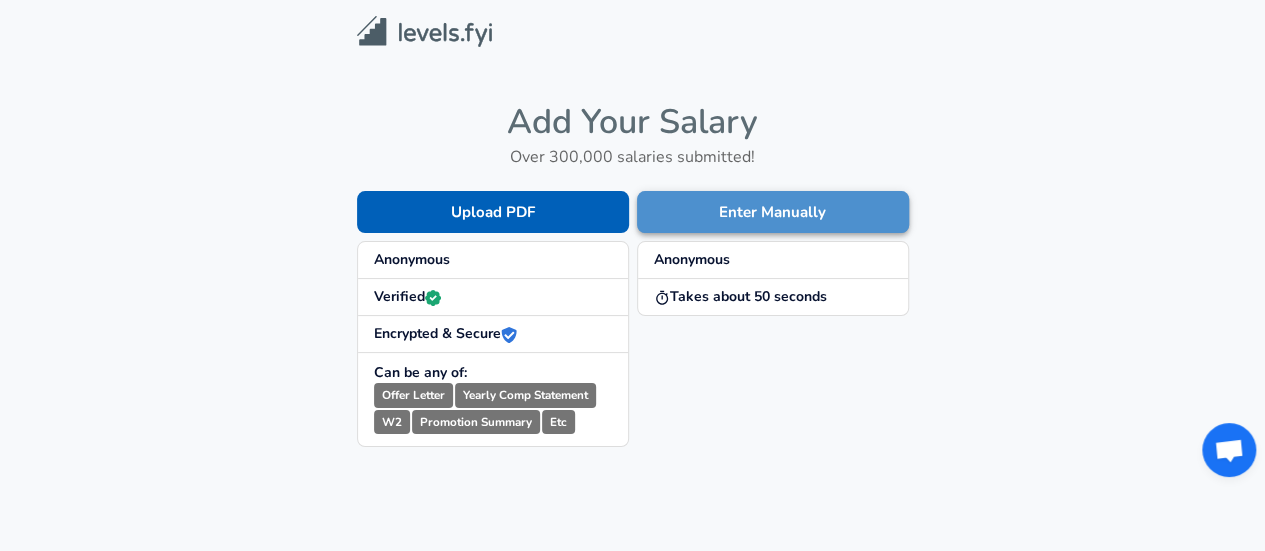 click on "Enter Manually" at bounding box center [773, 212] 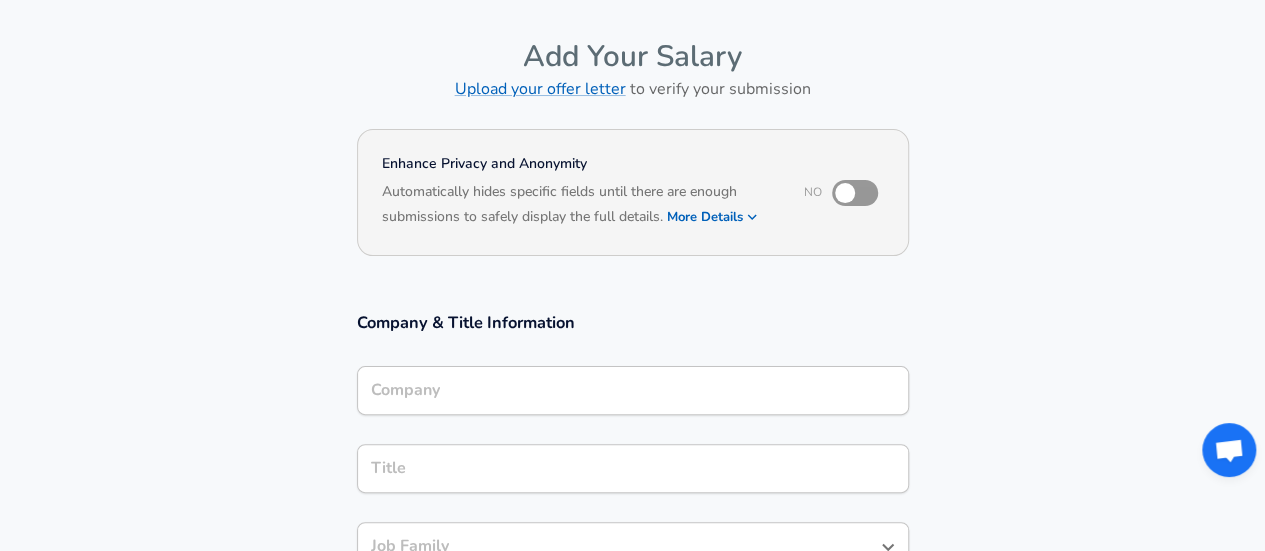 scroll, scrollTop: 100, scrollLeft: 0, axis: vertical 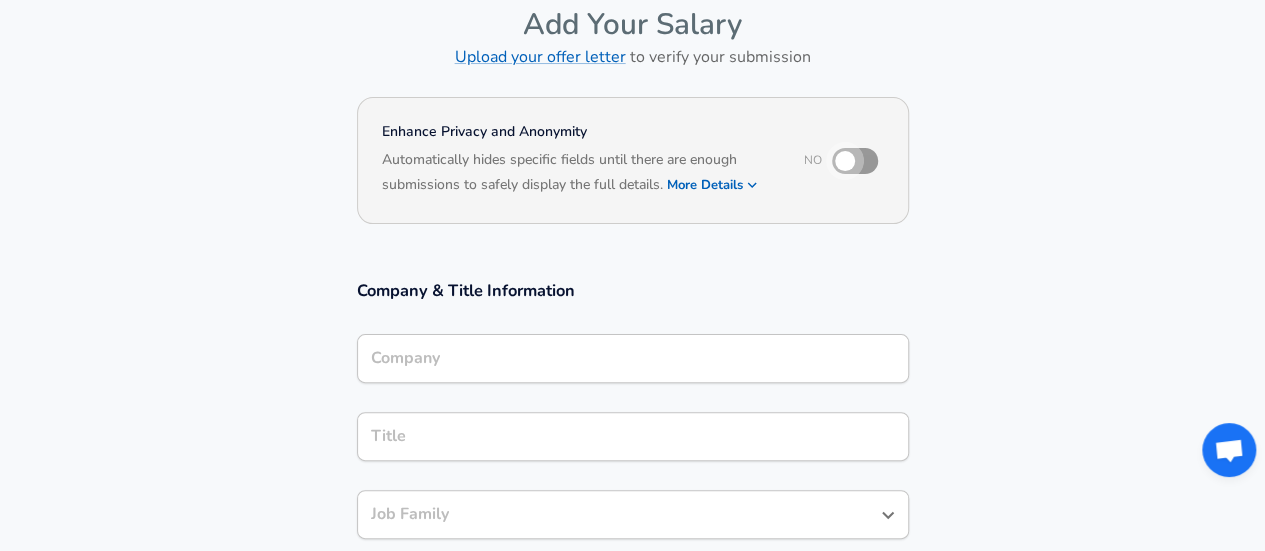 click at bounding box center (845, 161) 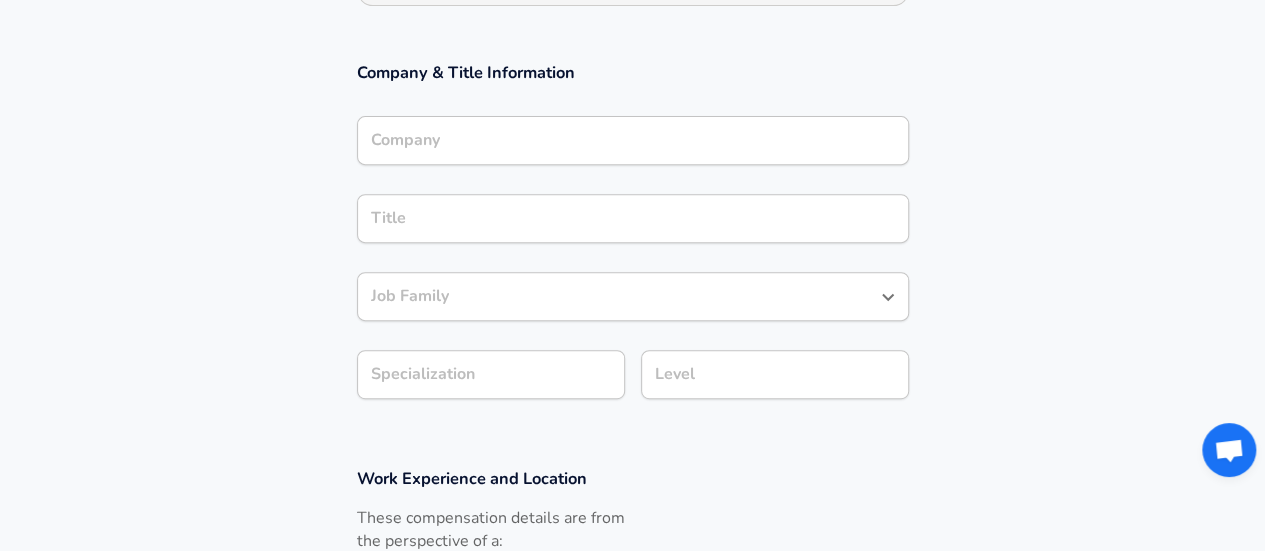 scroll, scrollTop: 300, scrollLeft: 0, axis: vertical 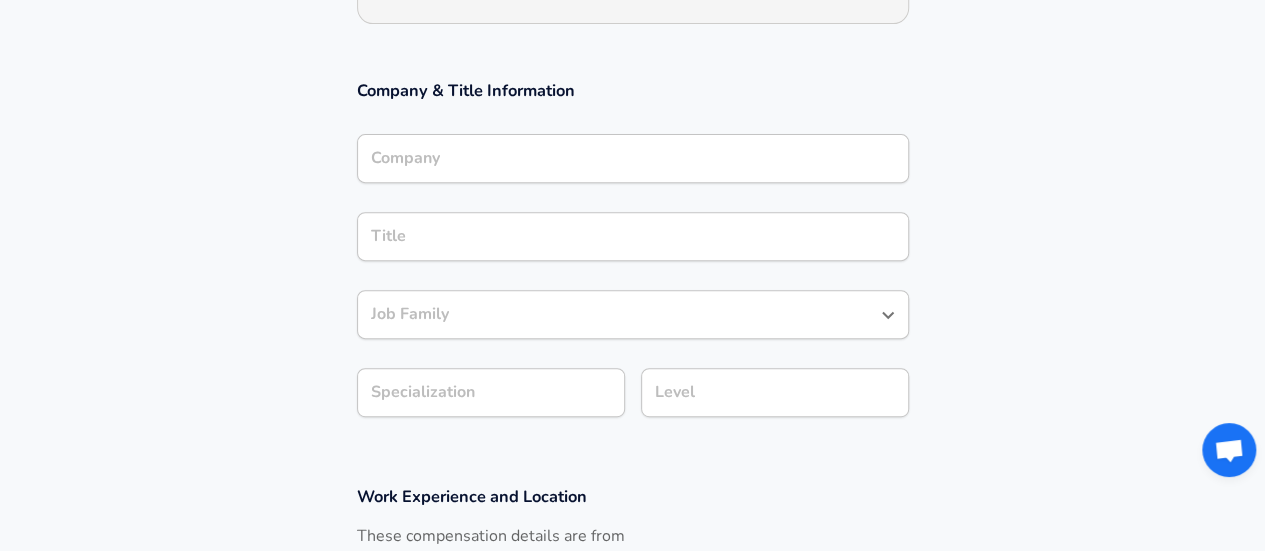 click on "Job Family Job Family" at bounding box center (633, 317) 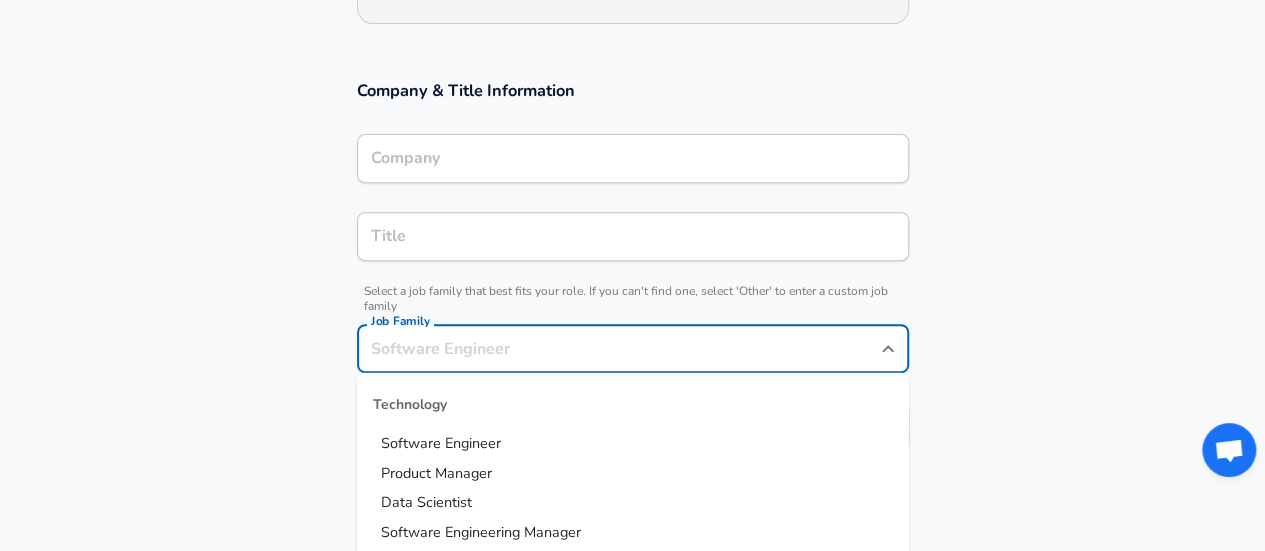 scroll, scrollTop: 340, scrollLeft: 0, axis: vertical 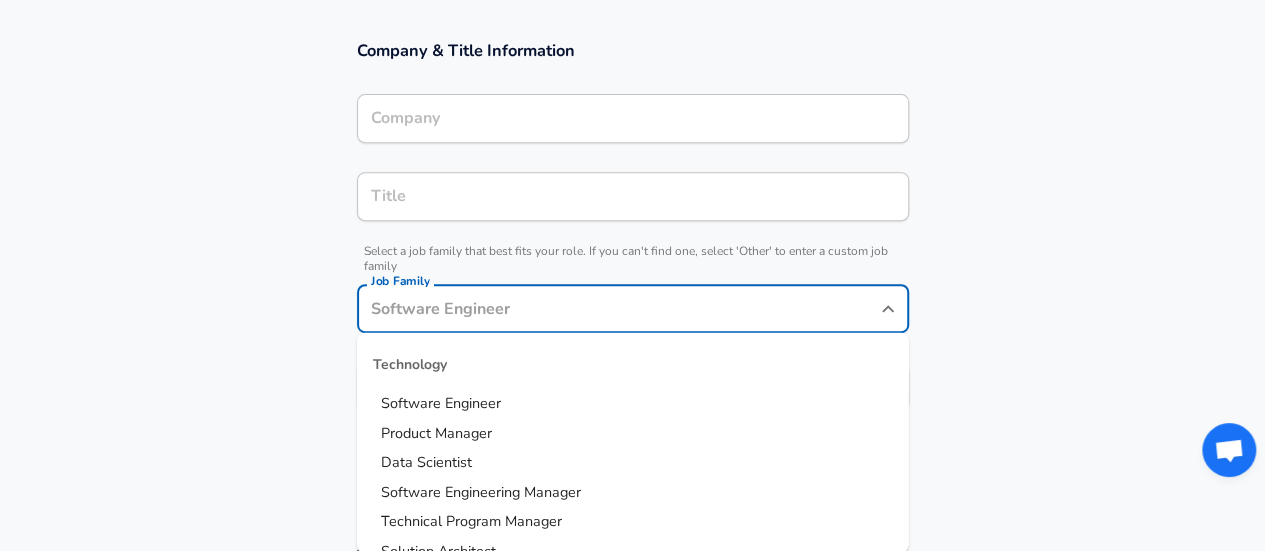 click on "Company & Title Information Company Company Title Title   Select a job family that best fits your role. If you can't find one, select 'Other' to enter a custom job family Job Family Job Family Technology Software Engineer Product Manager Data Scientist Software Engineering Manager Technical Program Manager Solution Architect Program Manager Project Manager Data Science Manager Technical Writer Engineering Biomedical Engineer Civil Engineer Hardware Engineer Mechanical Engineer Geological Engineer Electrical Engineer Controls Engineer Chemical Engineer Aerospace Engineer Materials Engineer Optical Engineer MEP Engineer Prompt Engineer Business Management Consultant Business Development Sales Sales Legal Legal Sales Sales Engineer Legal Regulatory Affairs Sales Customer Success Revenue Operations Sales Enablement Design Product Designer Industrial Designer Fashion Designer Product Design Manager UX Researcher Graphic Designer Finance Investment Banker Accountant Financial Analyst Venture Capitalist Actuary" at bounding box center (632, 236) 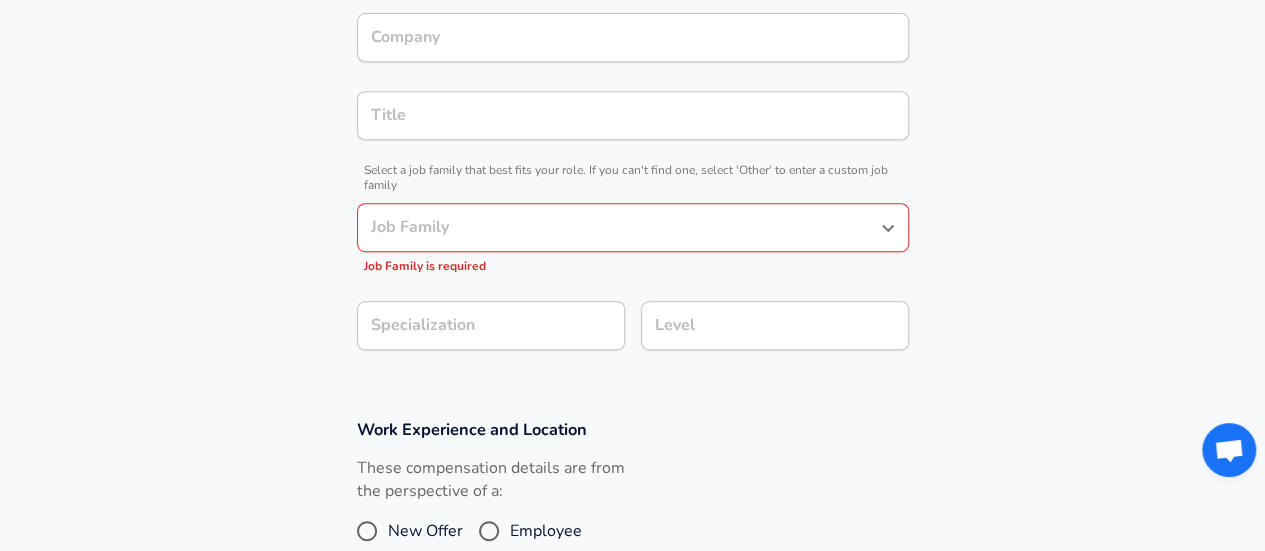 scroll, scrollTop: 440, scrollLeft: 0, axis: vertical 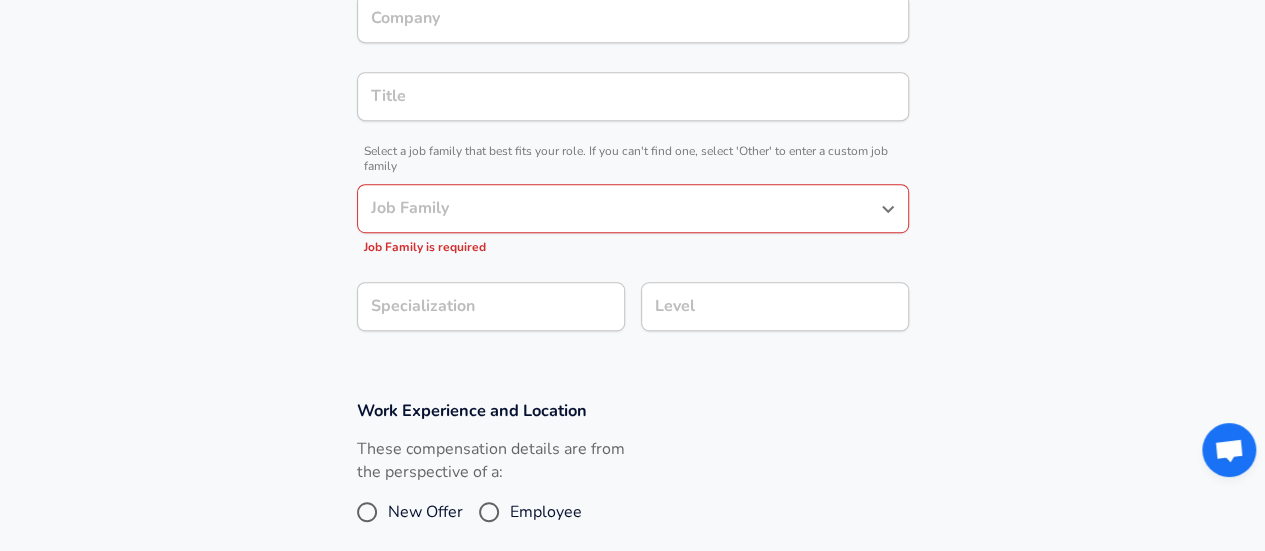 click 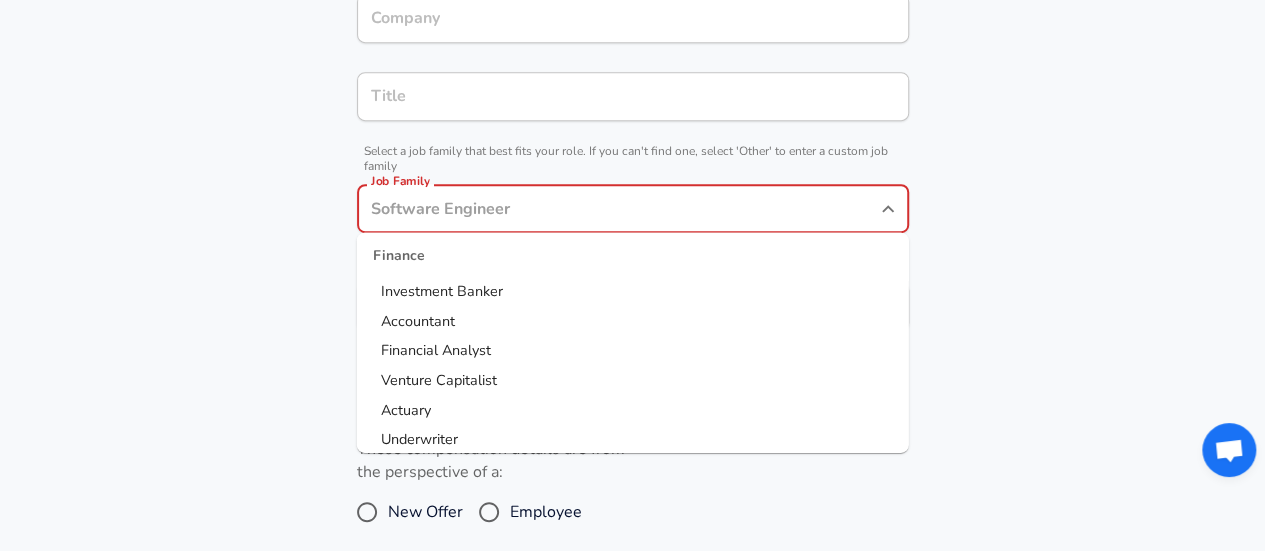 scroll, scrollTop: 1600, scrollLeft: 0, axis: vertical 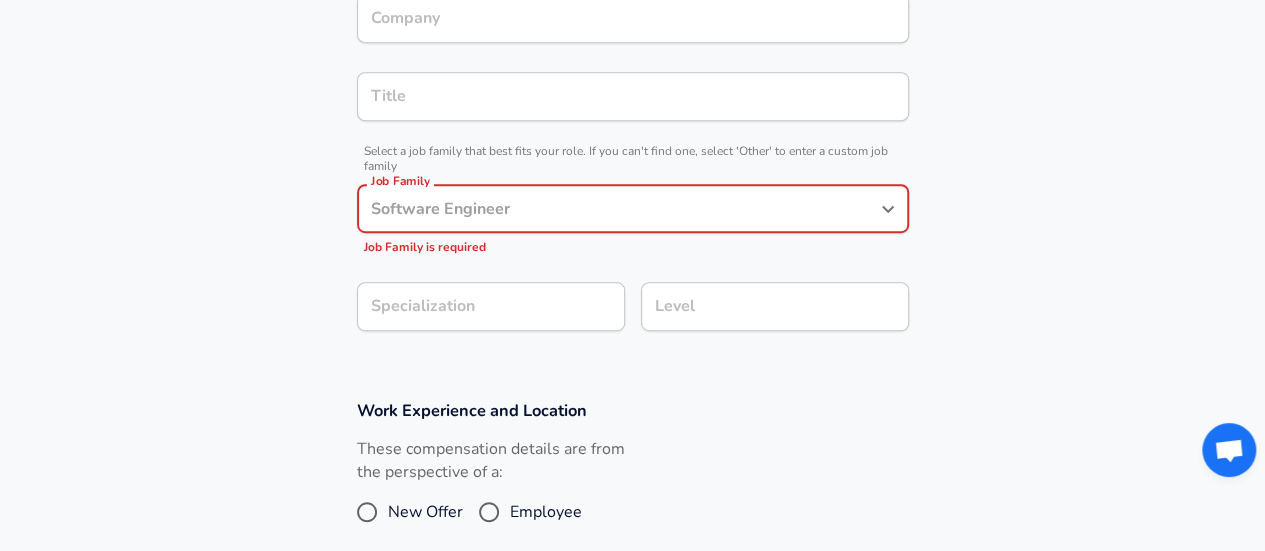 click on "Job Family" at bounding box center [618, 208] 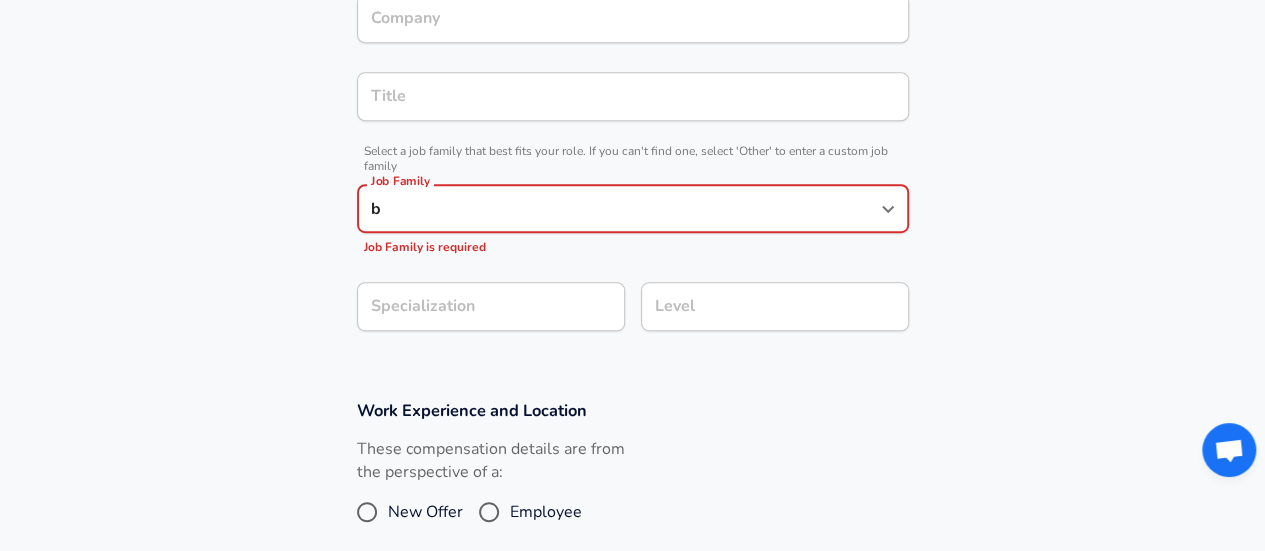 type on "ba" 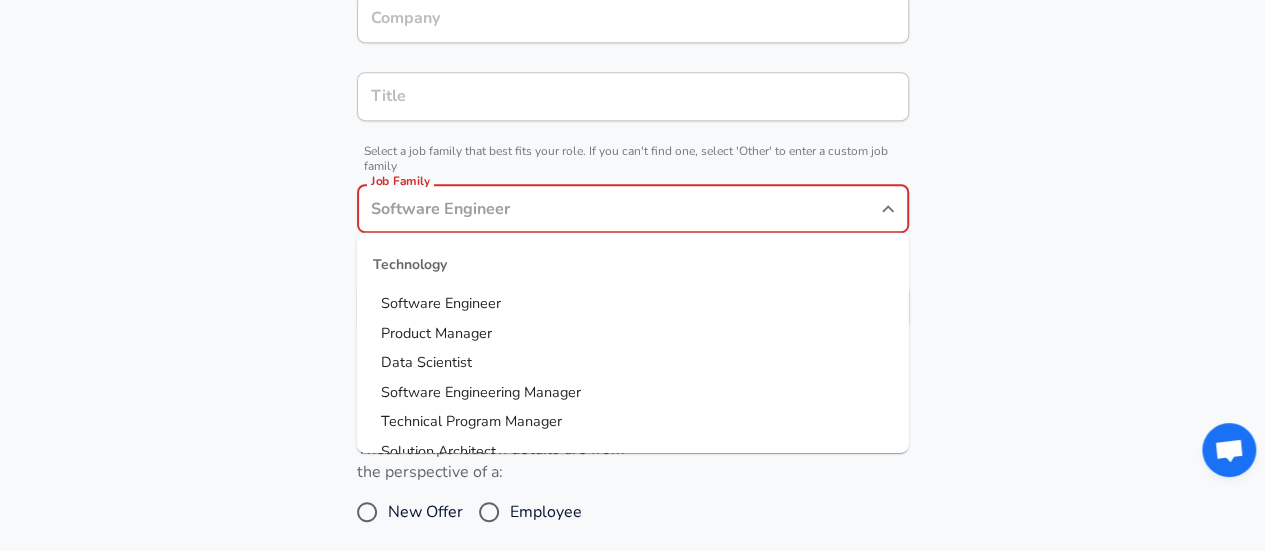 click on "Company & Title Information Company Company Title Title   Select a job family that best fits your role. If you can't find one, select 'Other' to enter a custom job family Job Family Job Family Job Family is required Technology Software Engineer Product Manager Data Scientist Software Engineering Manager Technical Program Manager Solution Architect Program Manager Project Manager Data Science Manager Technical Writer Engineering Biomedical Engineer Civil Engineer Hardware Engineer Mechanical Engineer Geological Engineer Electrical Engineer Controls Engineer Chemical Engineer Aerospace Engineer Materials Engineer Optical Engineer MEP Engineer Prompt Engineer Business Management Consultant Business Development Sales Sales Legal Legal Sales Sales Engineer Legal Regulatory Affairs Sales Customer Success Revenue Operations Sales Enablement Design Product Designer Industrial Designer Fashion Designer Product Design Manager UX Researcher Graphic Designer Finance Investment Banker Accountant Financial Analyst Actuary" at bounding box center (632, 146) 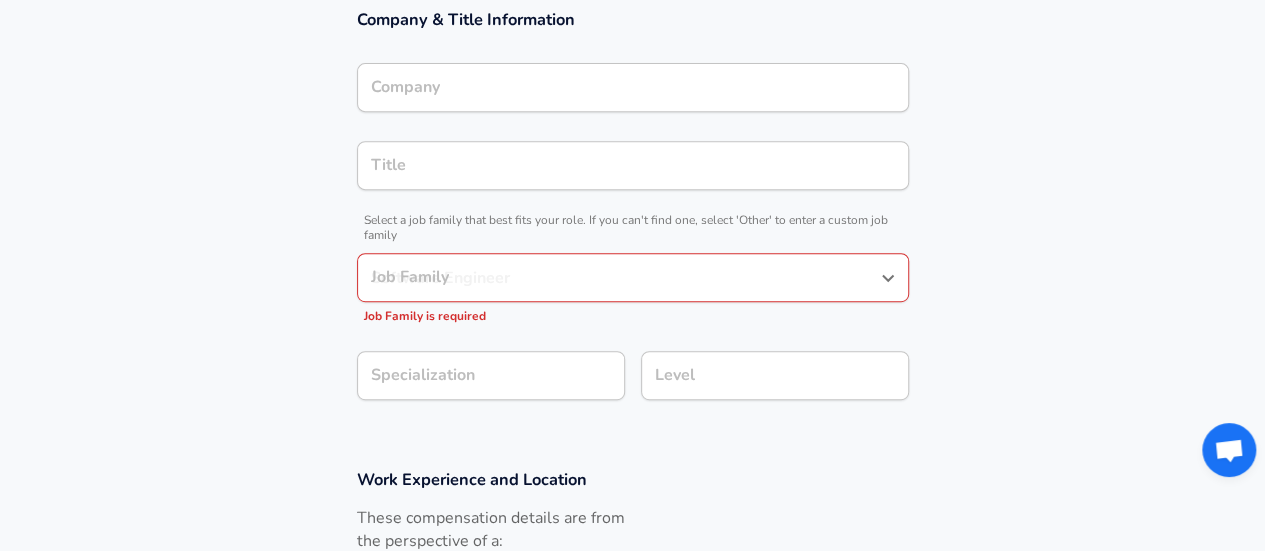 scroll, scrollTop: 340, scrollLeft: 0, axis: vertical 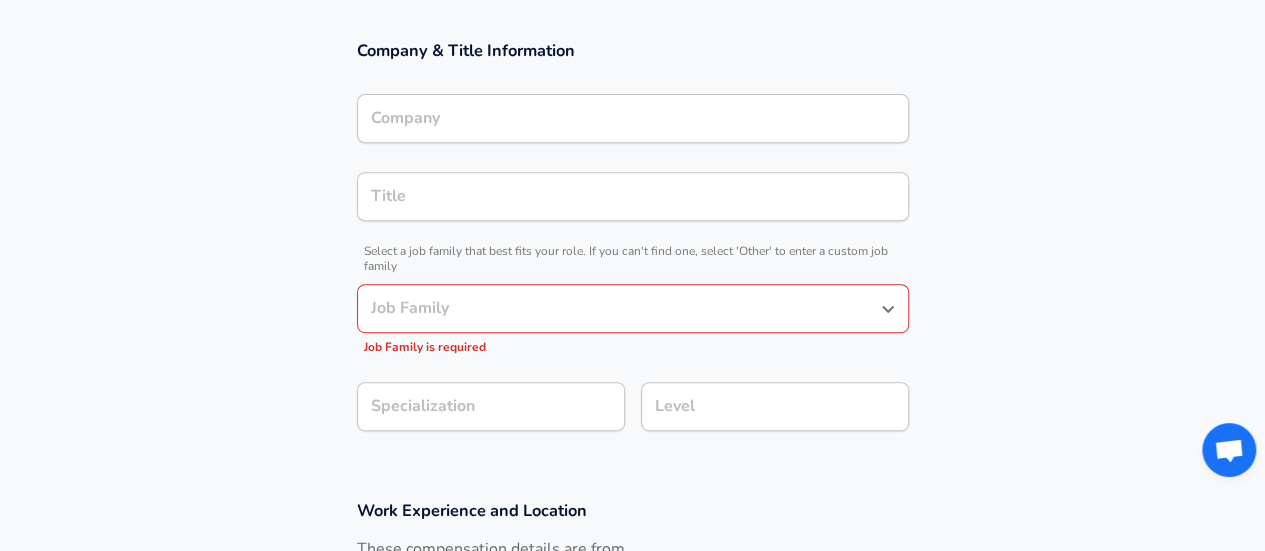 click on "Job Family" at bounding box center [618, 308] 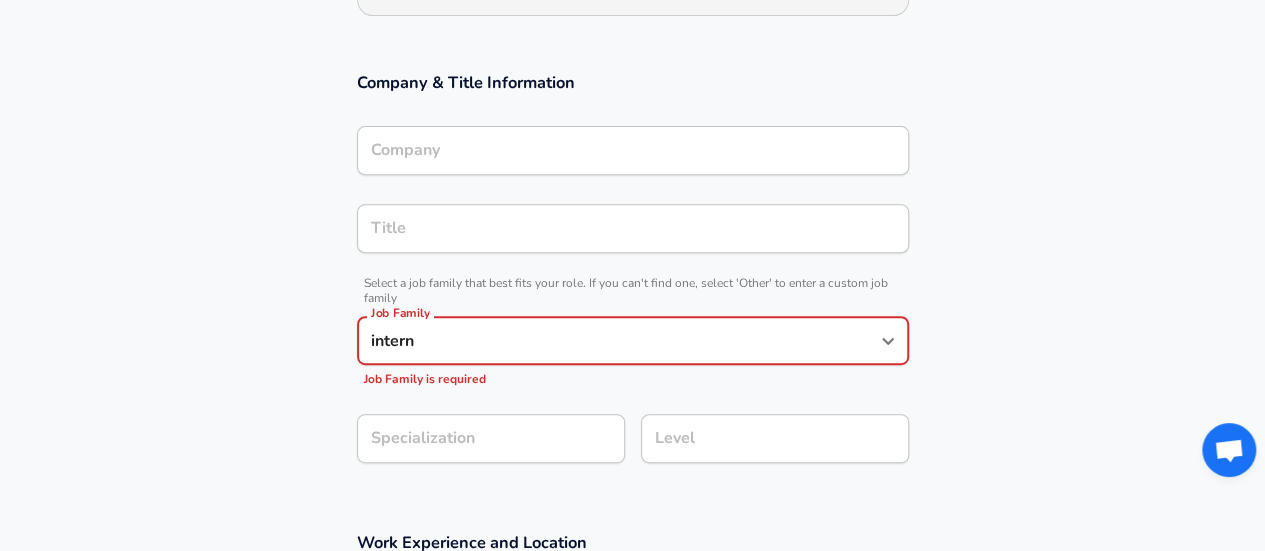 scroll, scrollTop: 340, scrollLeft: 0, axis: vertical 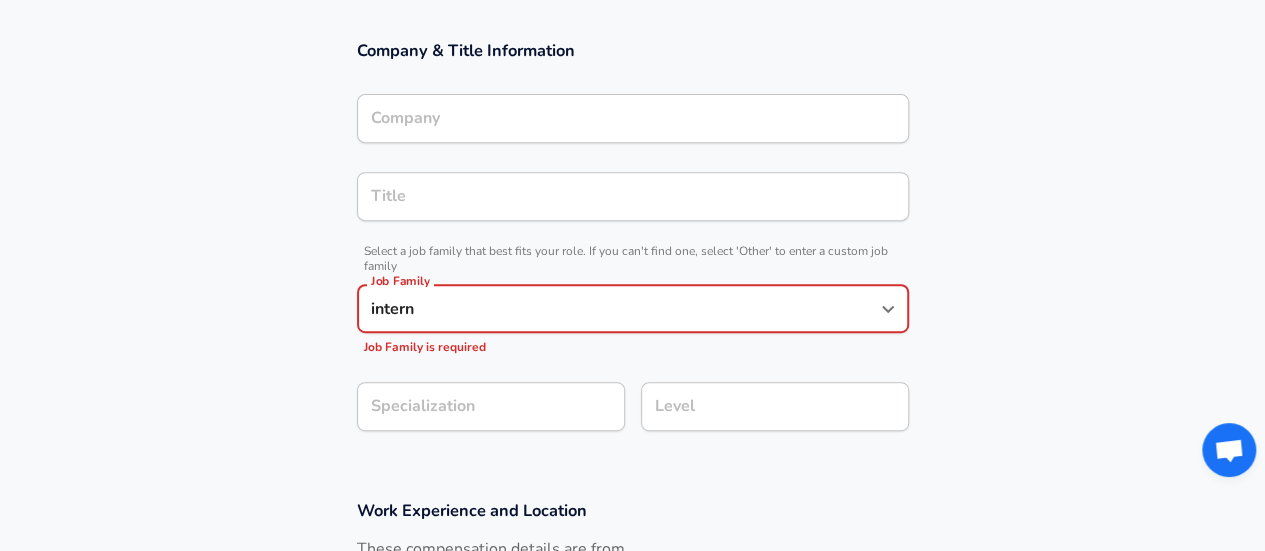 type on "intern" 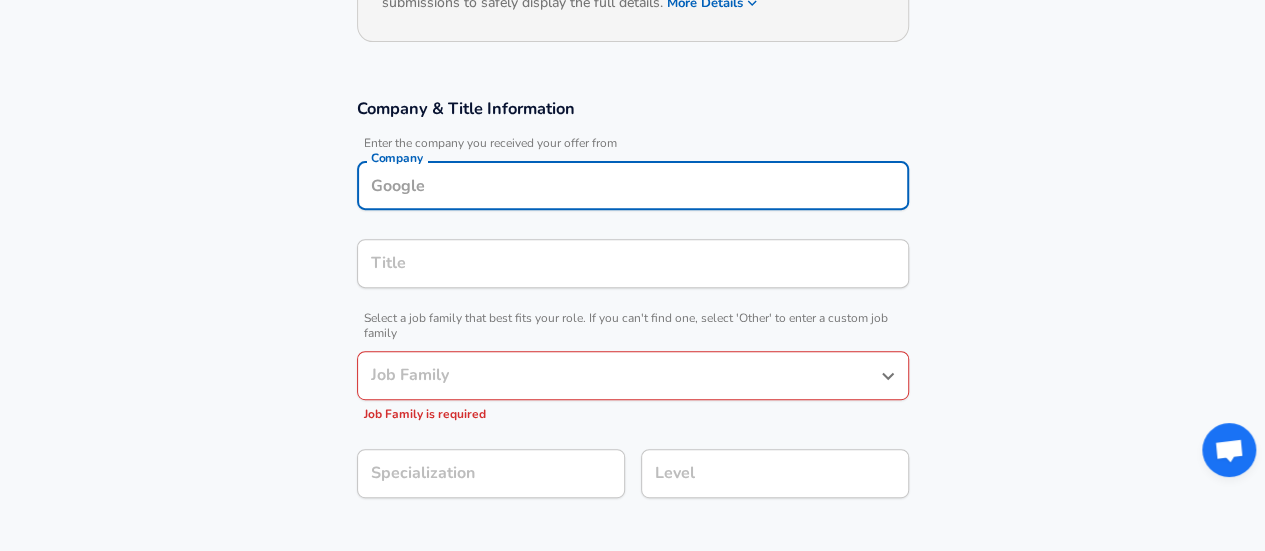 scroll, scrollTop: 260, scrollLeft: 0, axis: vertical 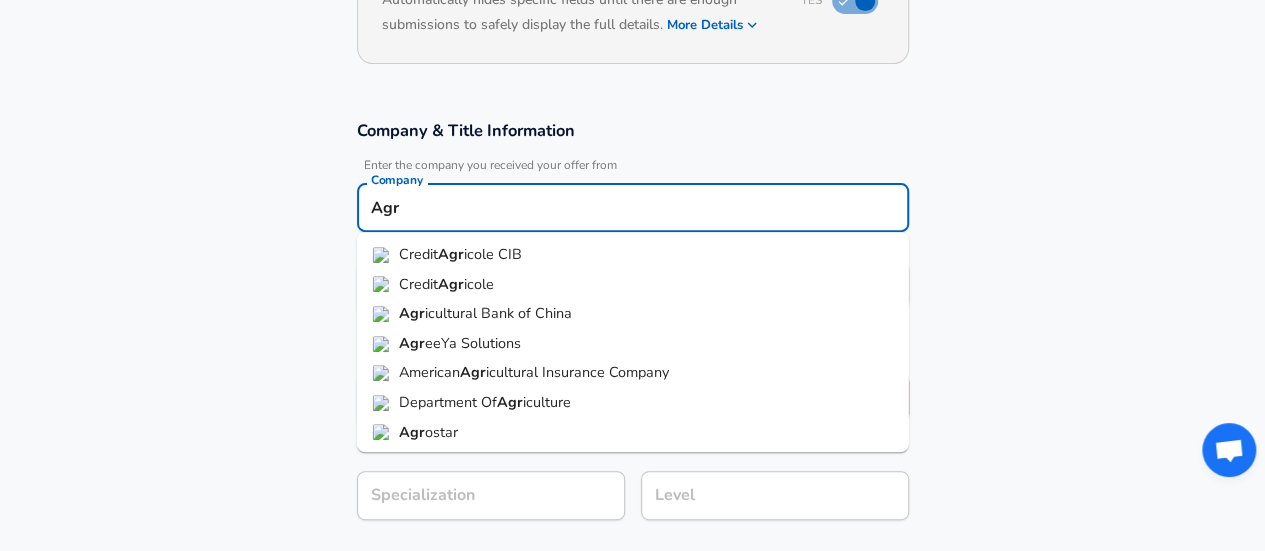click on "Agr" at bounding box center (633, 207) 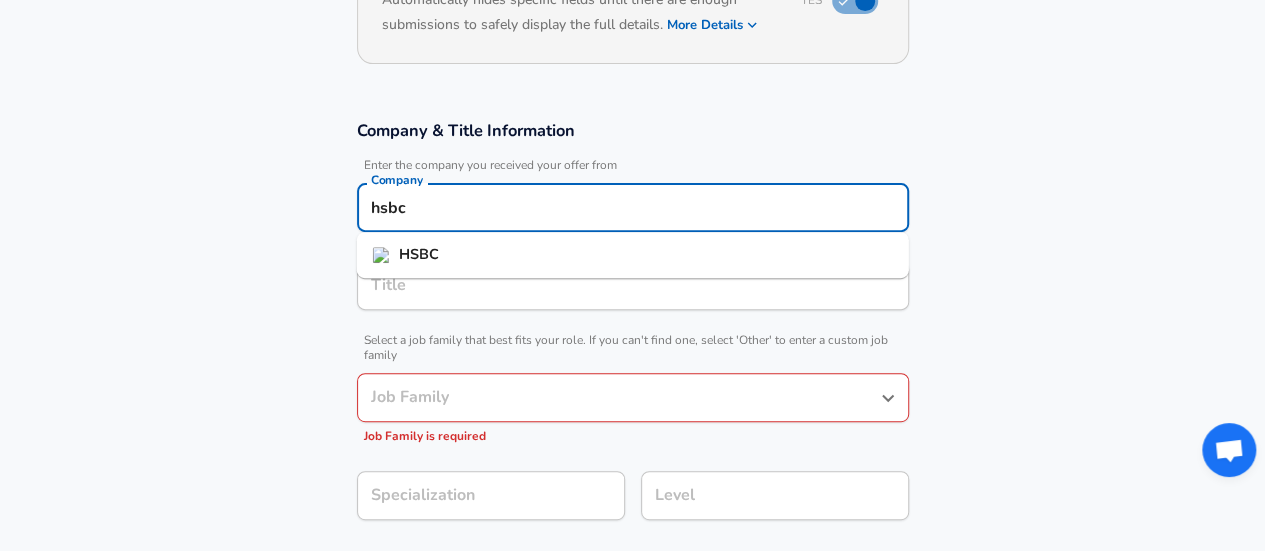 click on "HSBC" at bounding box center (633, 255) 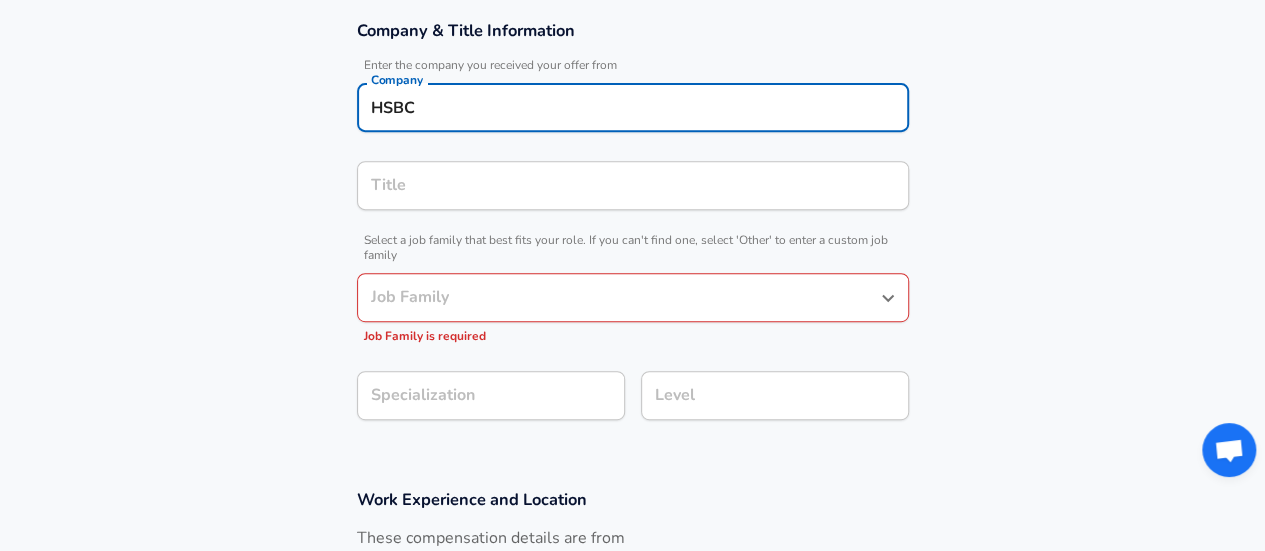 type on "HSBC" 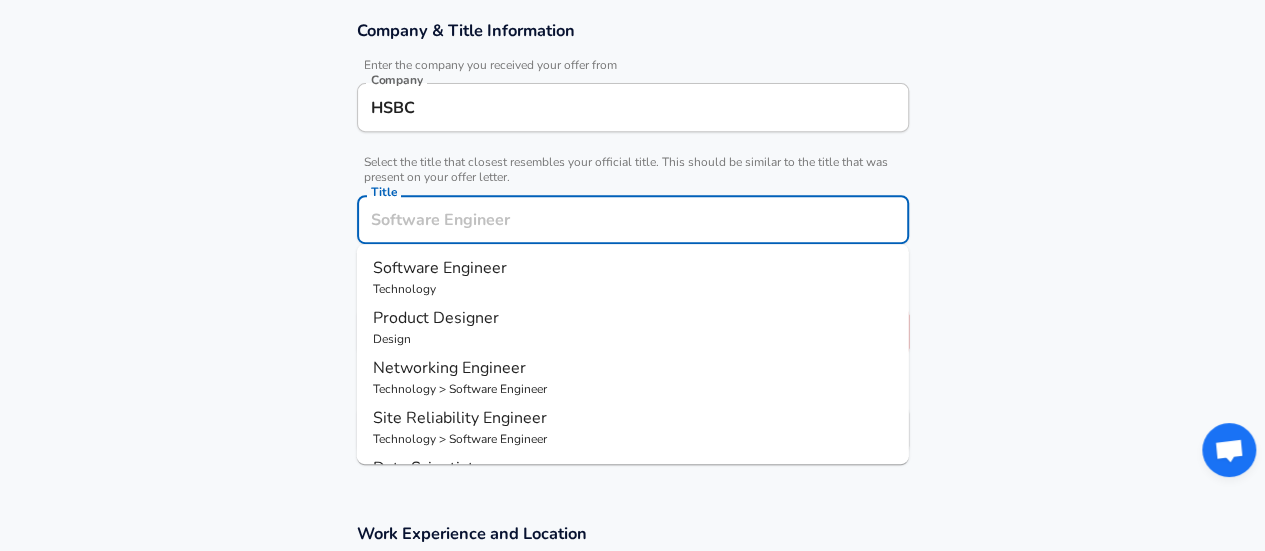 scroll, scrollTop: 400, scrollLeft: 0, axis: vertical 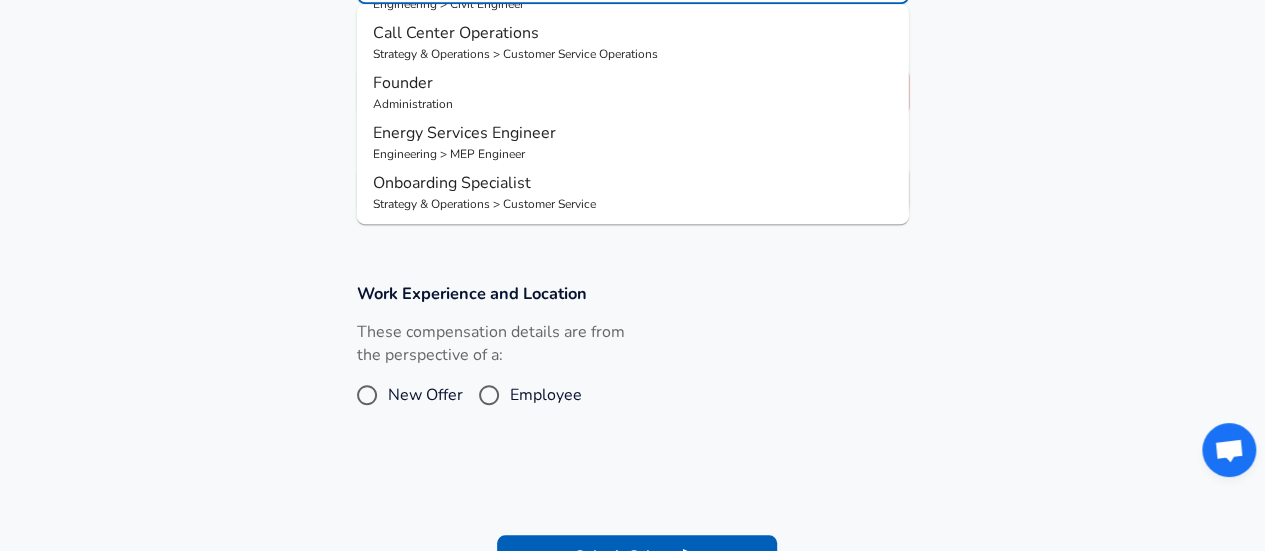 type on "Officer" 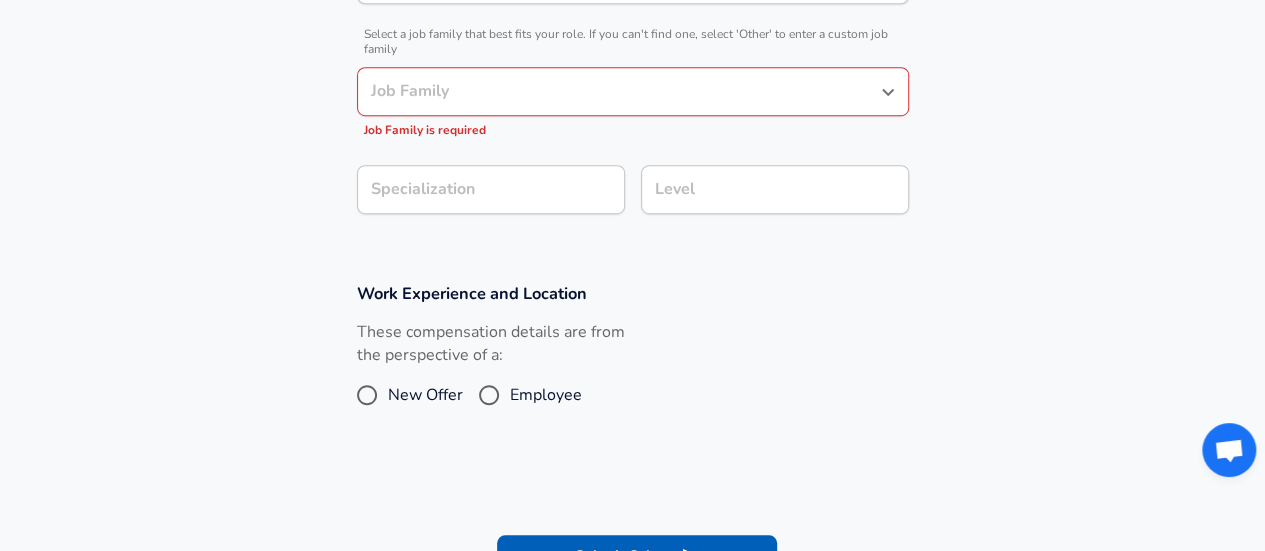 click on "Company & Title Information   Enter the company you received your offer from Company HSBC Company   Select the title that closest resembles your official title. This should be similar to the title that was present on your offer letter. Title Officer Title   Select a job family that best fits your role. If you can't find one, select 'Other' to enter a custom job family Job Family Job Family Job Family is required Specialization Specialization Level Level" at bounding box center [632, 7] 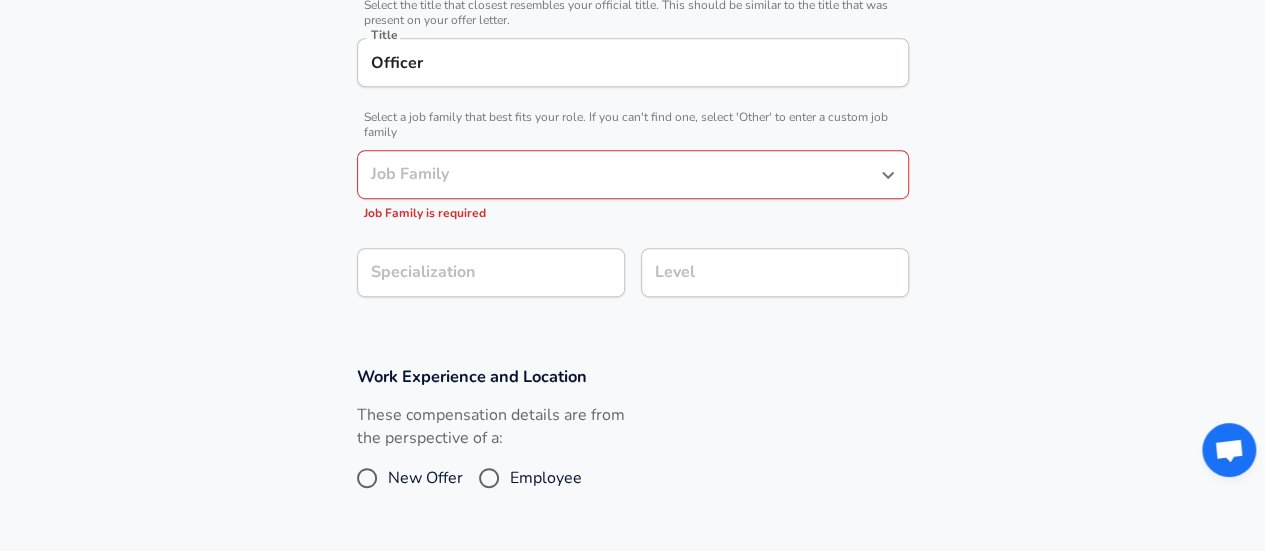 scroll, scrollTop: 400, scrollLeft: 0, axis: vertical 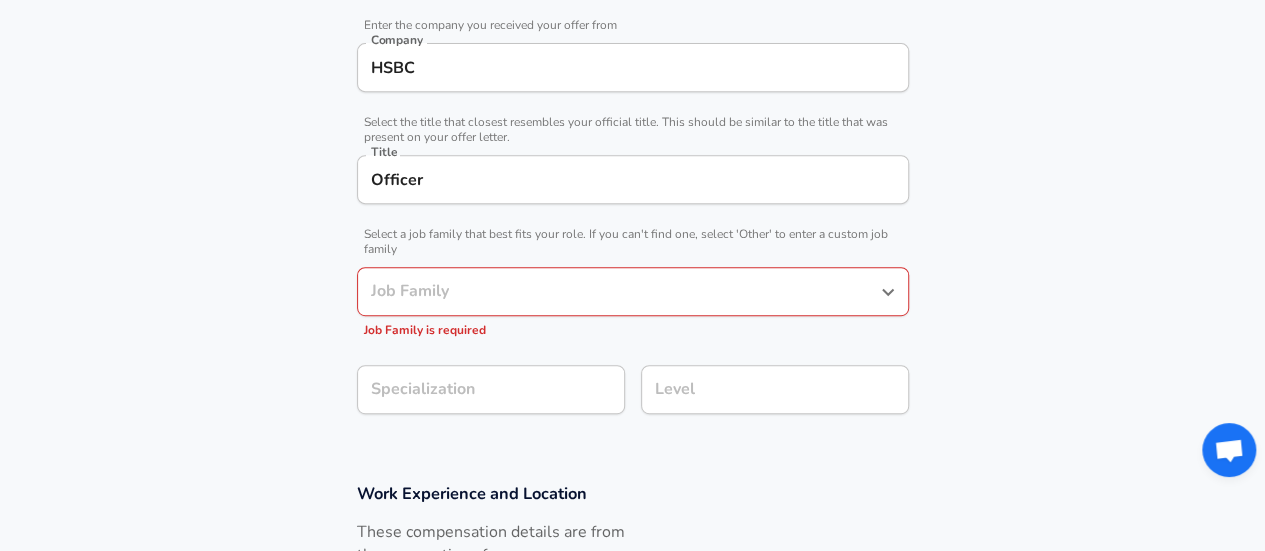 click on "Job Family Job Family Job Family is required" at bounding box center (633, 304) 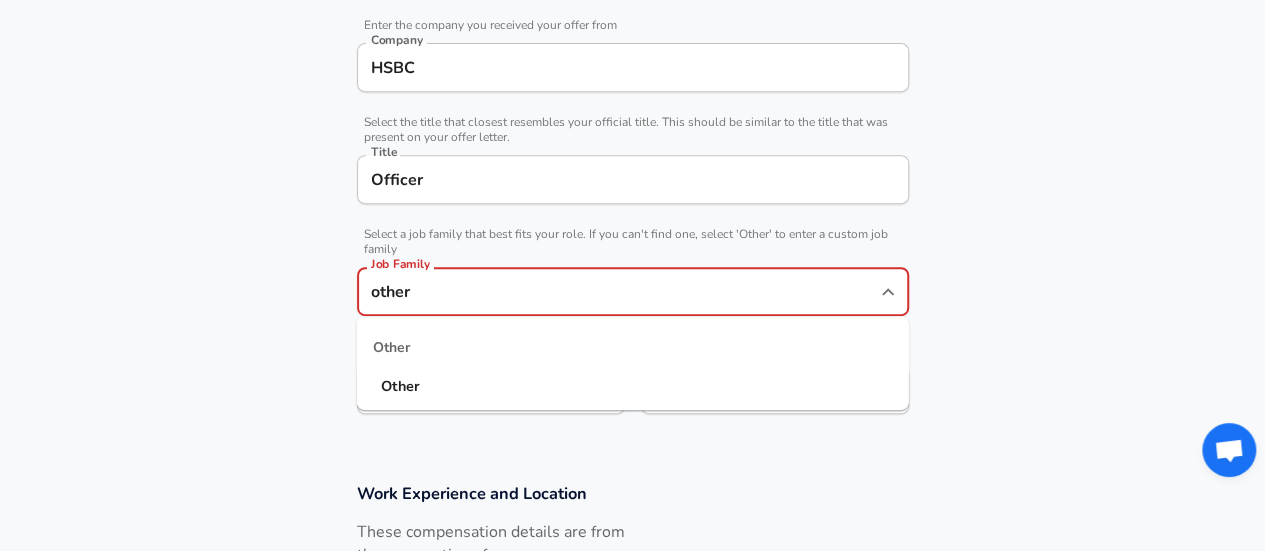 click on "Other" at bounding box center [633, 387] 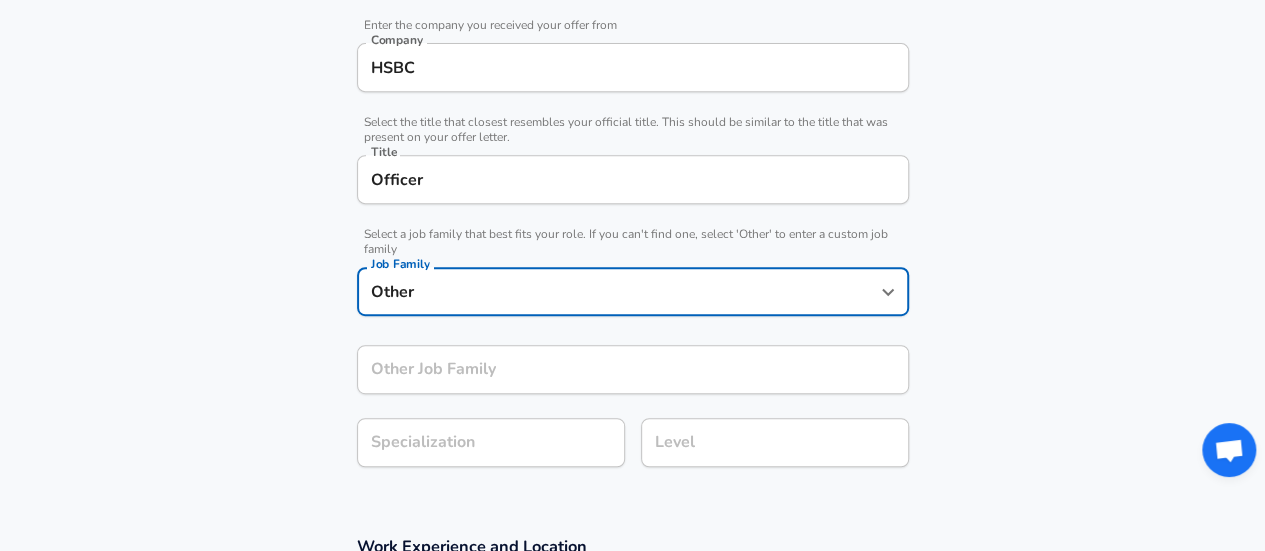 type on "Other" 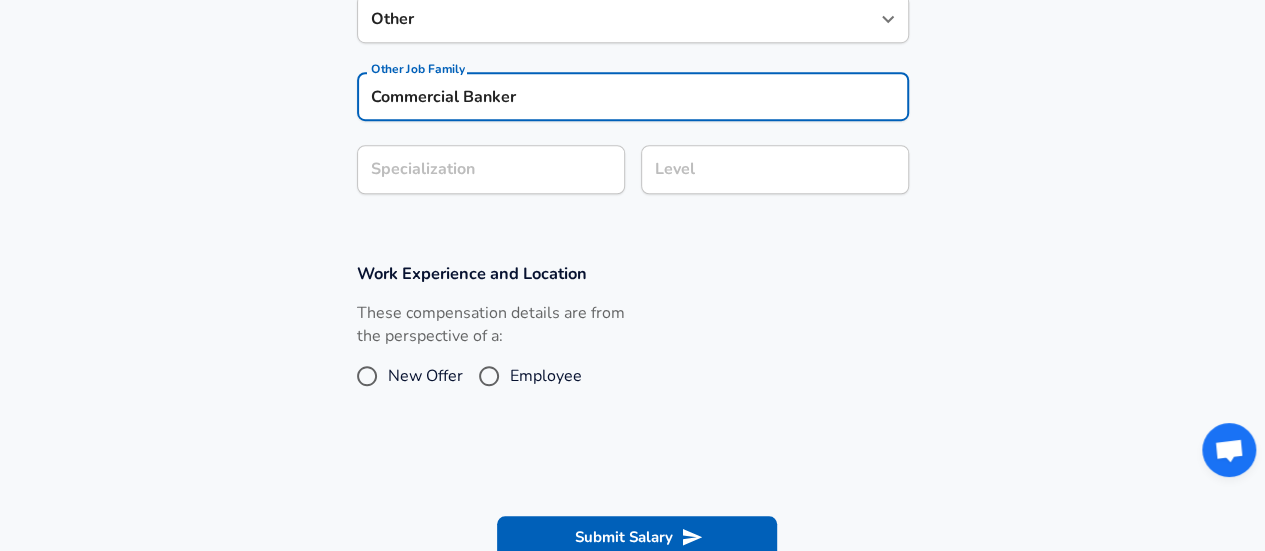 scroll, scrollTop: 700, scrollLeft: 0, axis: vertical 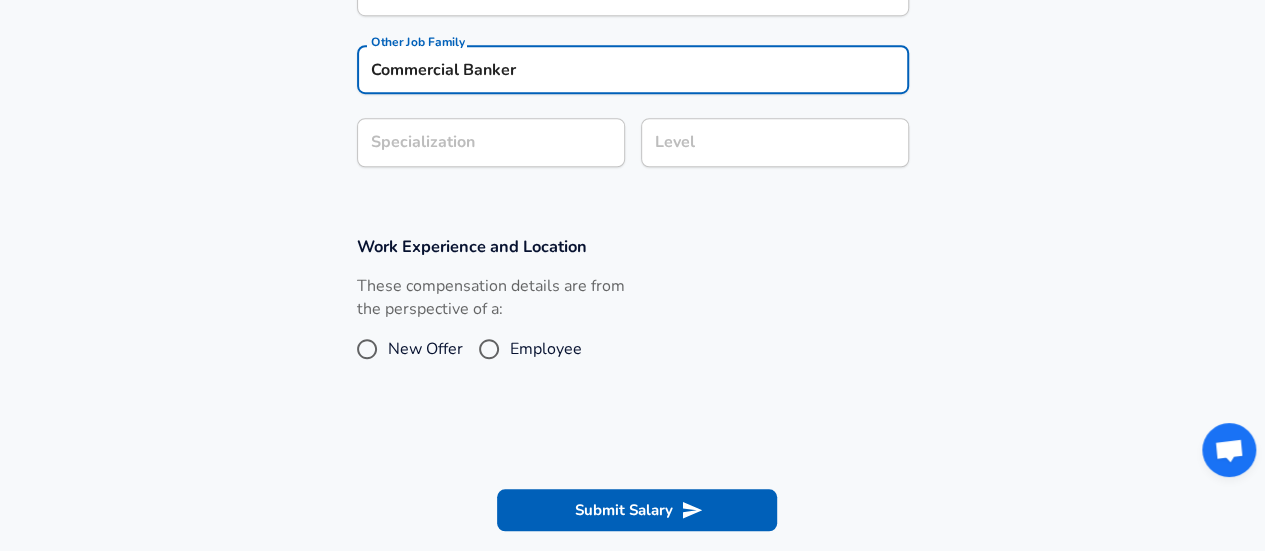 type on "Commercial Banker" 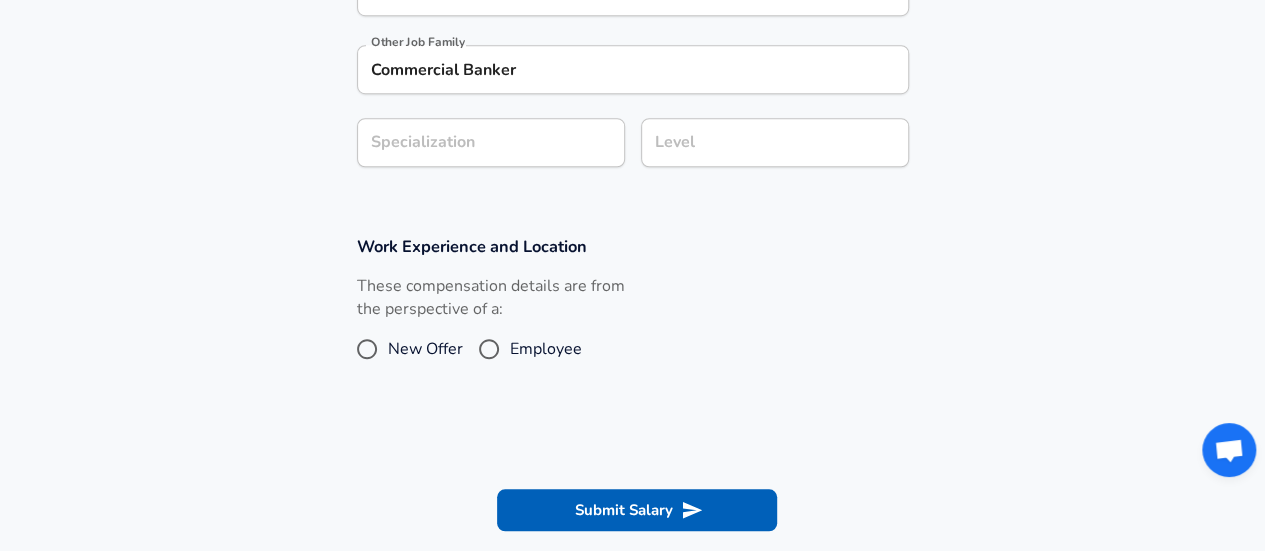 click on "New Offer" at bounding box center [425, 349] 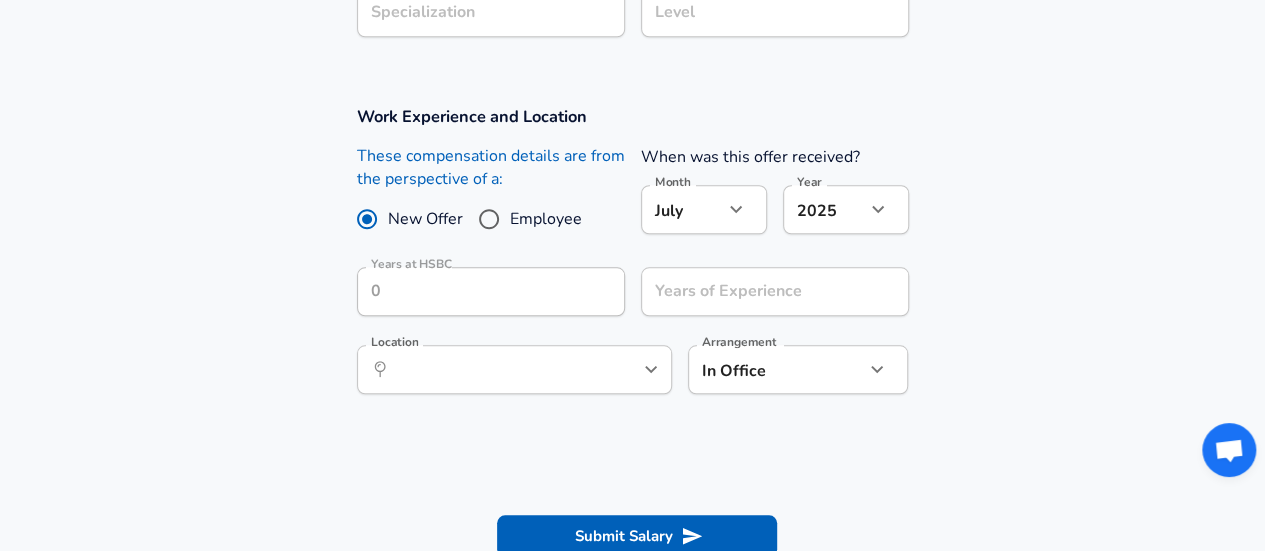 scroll, scrollTop: 800, scrollLeft: 0, axis: vertical 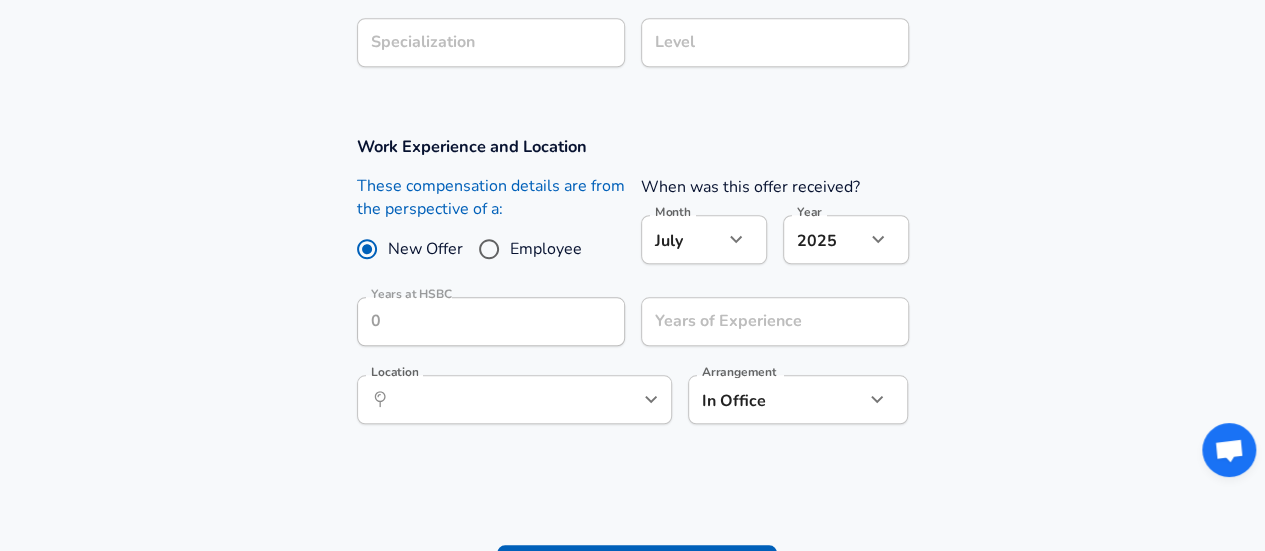click 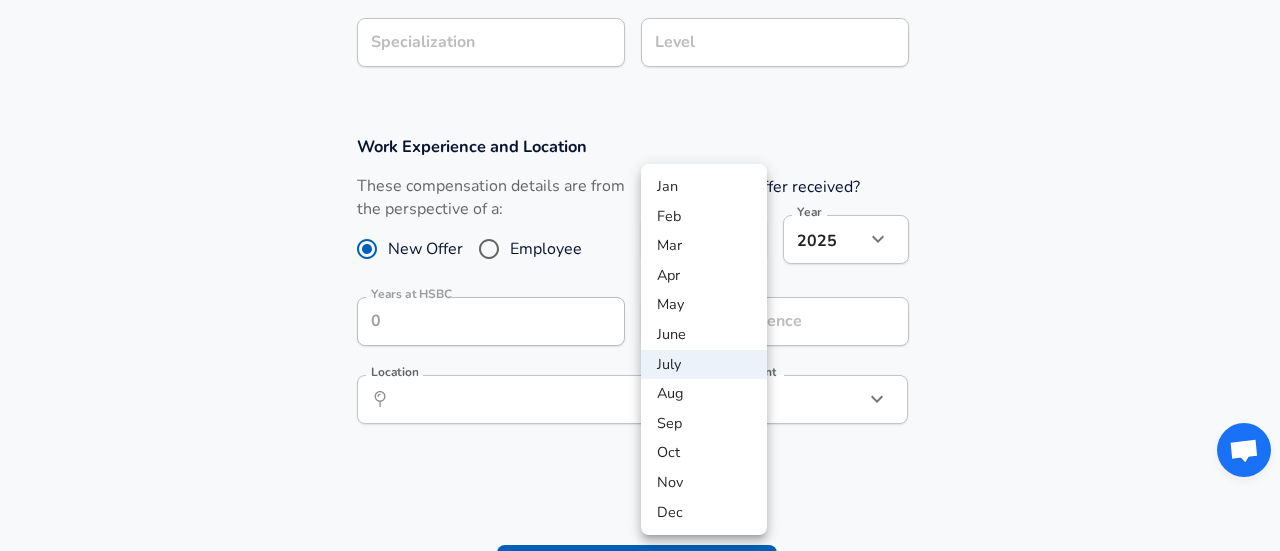 click on "Dec" at bounding box center [704, 513] 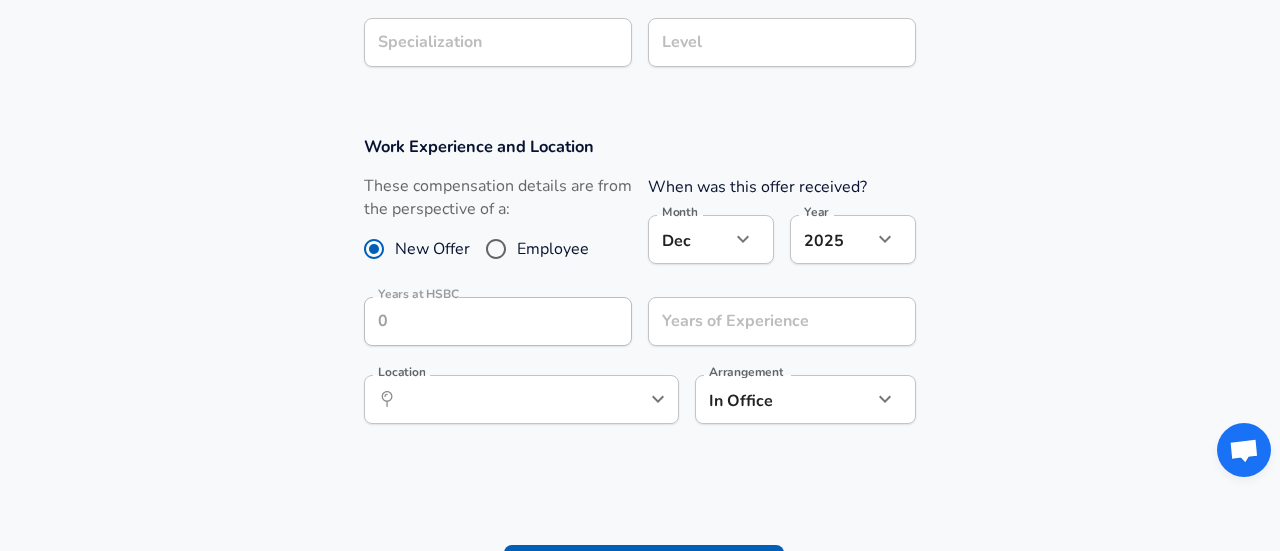 type on "12" 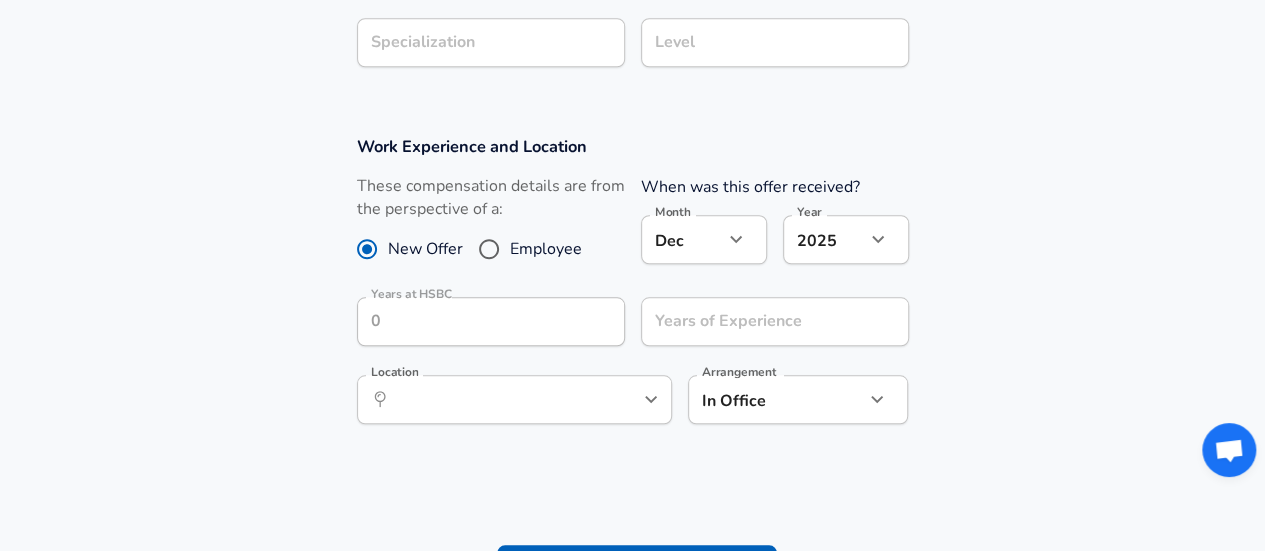 click on "Restart Add Your Salary Upload your offer letter   to verify your submission Enhance Privacy and Anonymity Yes Automatically hides specific fields until there are enough submissions to safely display the full details.   More Details Based on your submission and the data points that we have already collected, we will automatically hide and anonymize specific fields if there aren't enough data points to remain sufficiently anonymous. Company & Title Information   Enter the company you received your offer from Company HSBC Company   Select the title that closest resembles your official title. This should be similar to the title that was present on your offer letter. Title Officer Title   Select a job family that best fits your role. If you can't find one, select 'Other' to enter a custom job family Job Family Other Job Family Other Job Family Commercial Banker Other Job Family Specialization Specialization Level Level Work Experience and Location These compensation details are from the perspective of a: Employee" at bounding box center (632, -525) 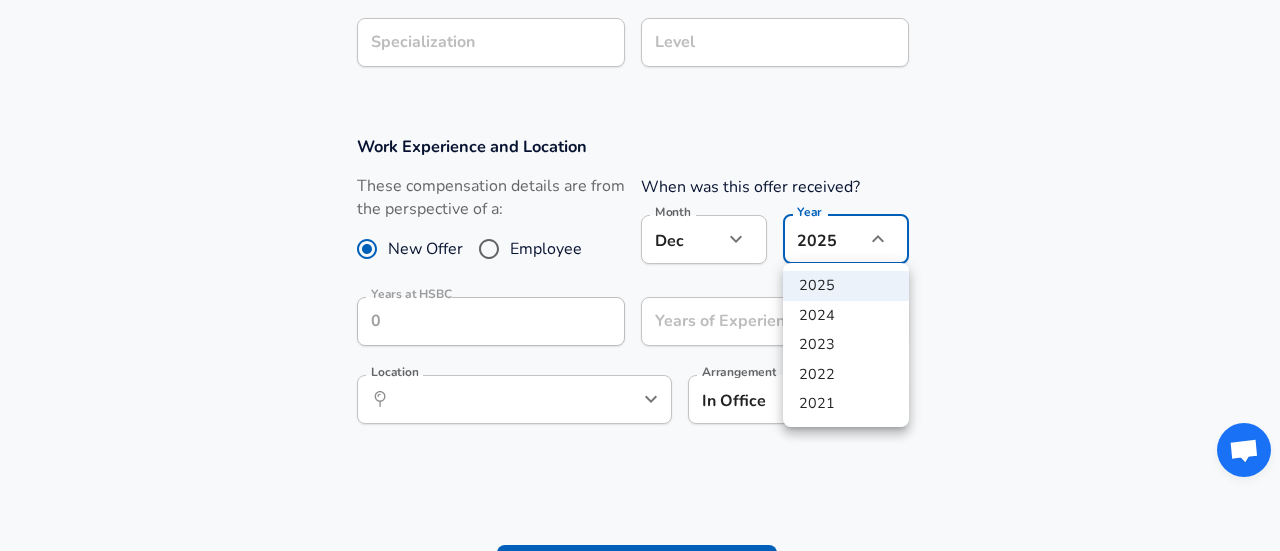 click on "2021" at bounding box center [846, 404] 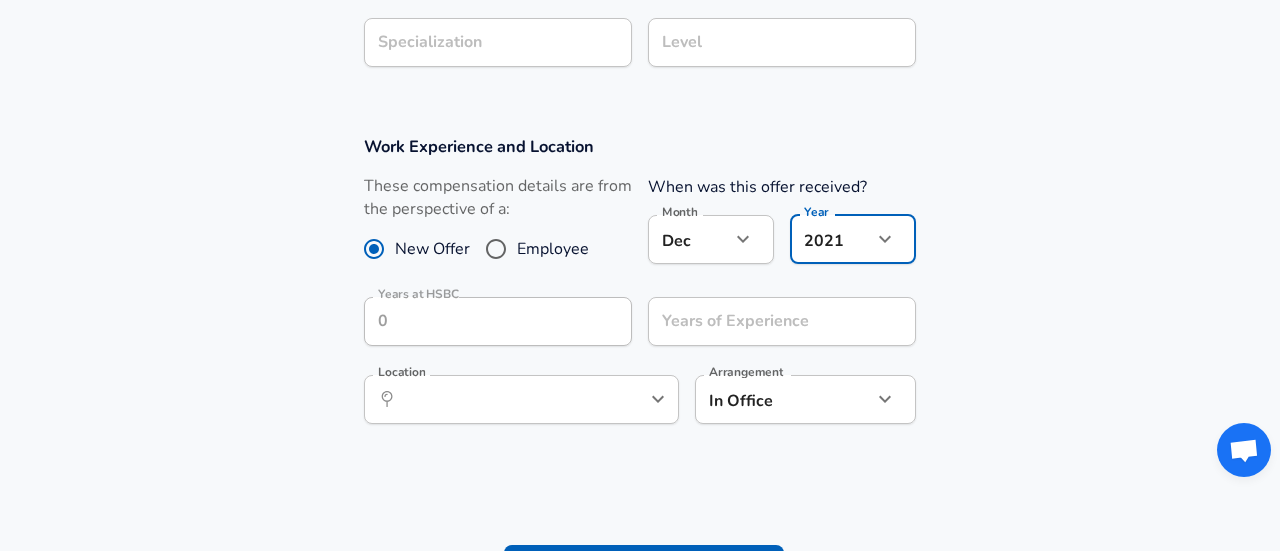 type on "2021" 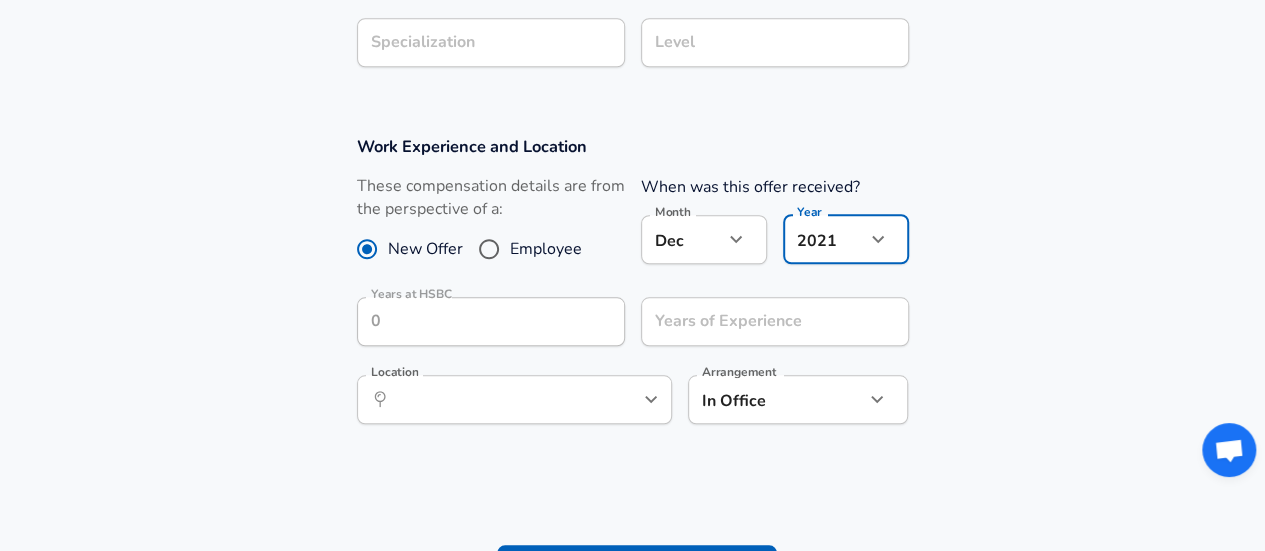 click 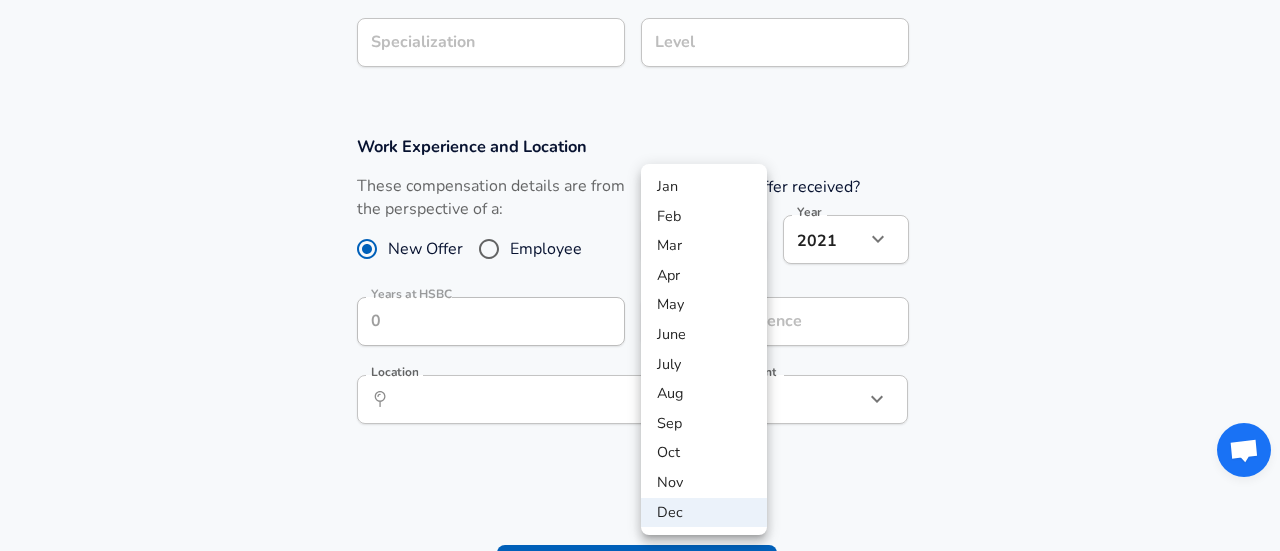 click on "Jan" at bounding box center (704, 187) 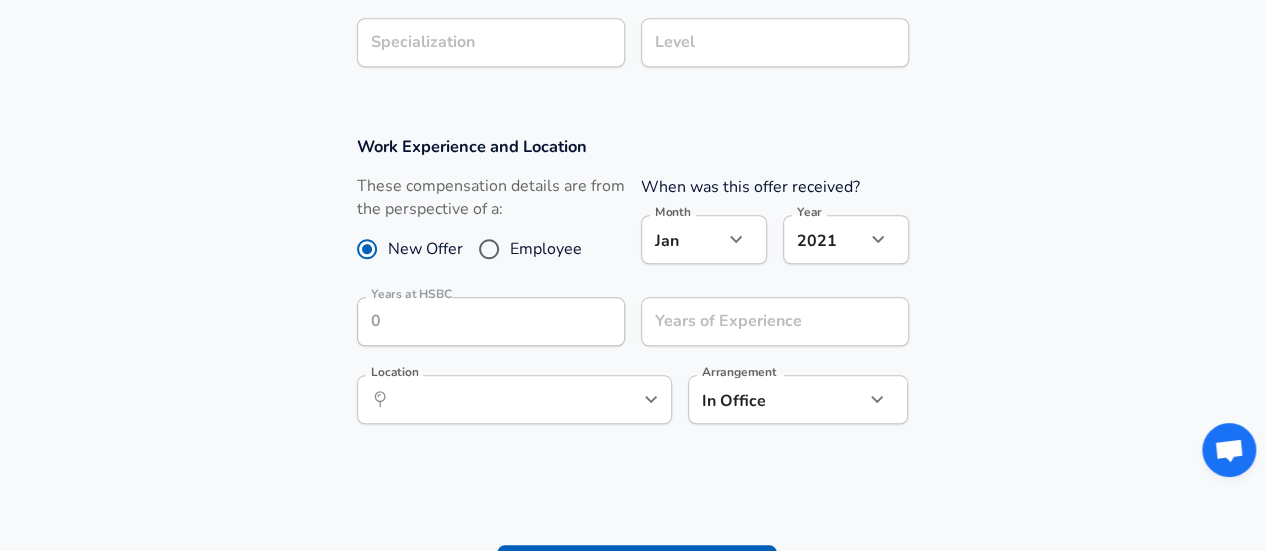 click on "Work Experience and Location These compensation details are from the perspective of a: New Offer Employee When was this offer received? Month [DATE] Month Year [DATE] 2021 Year Years at HSBC Years at HSBC Years of Experience Years of Experience Location ​ Location Arrangement In Office office Arrangement" at bounding box center [632, 290] 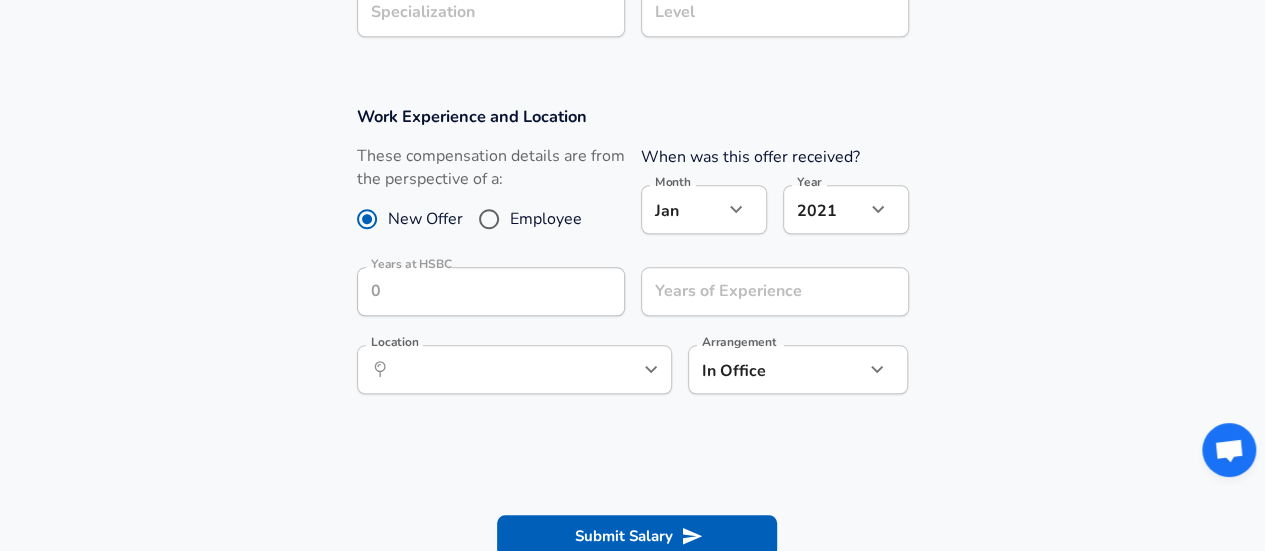 scroll, scrollTop: 800, scrollLeft: 0, axis: vertical 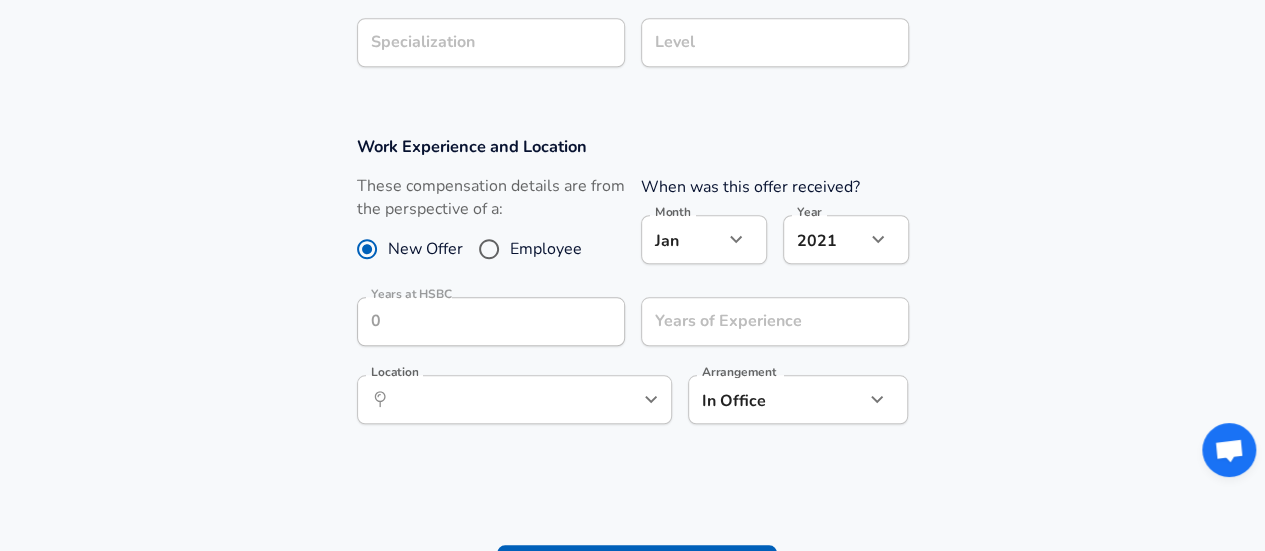 click on "Restart Add Your Salary Upload your offer letter   to verify your submission Enhance Privacy and Anonymity Yes Automatically hides specific fields until there are enough submissions to safely display the full details.   More Details Based on your submission and the data points that we have already collected, we will automatically hide and anonymize specific fields if there aren't enough data points to remain sufficiently anonymous. Company & Title Information   Enter the company you received your offer from Company HSBC Company   Select the title that closest resembles your official title. This should be similar to the title that was present on your offer letter. Title Officer Title   Select a job family that best fits your role. If you can't find one, select 'Other' to enter a custom job family Job Family Other Job Family Other Job Family Commercial Banker Other Job Family Specialization Specialization Level Level Work Experience and Location These compensation details are from the perspective of a: Employee" at bounding box center [632, -525] 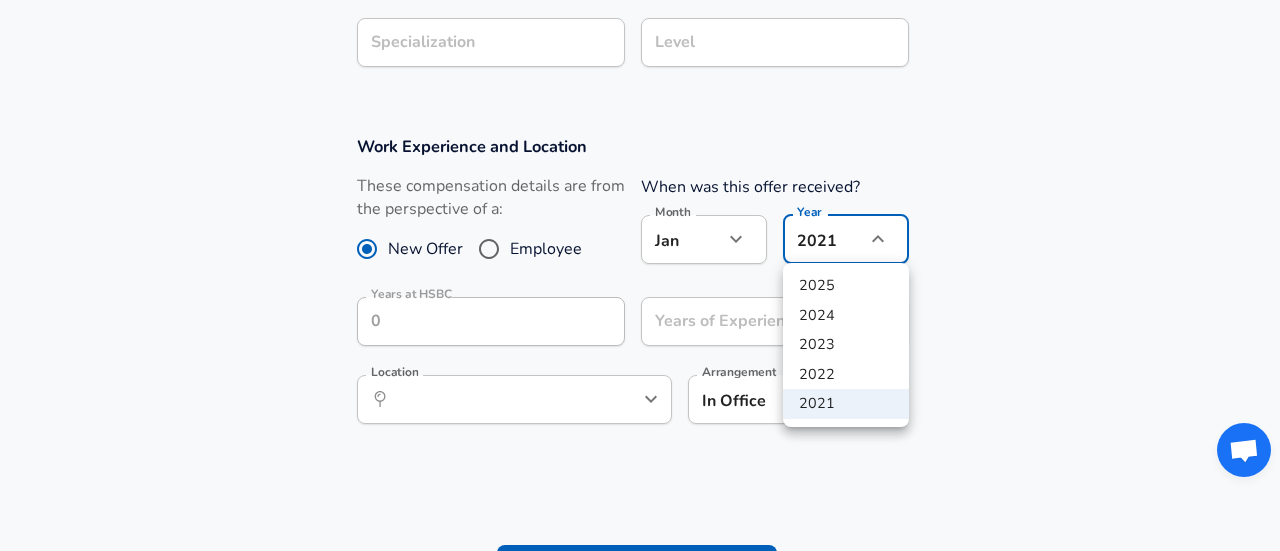 click at bounding box center (640, 275) 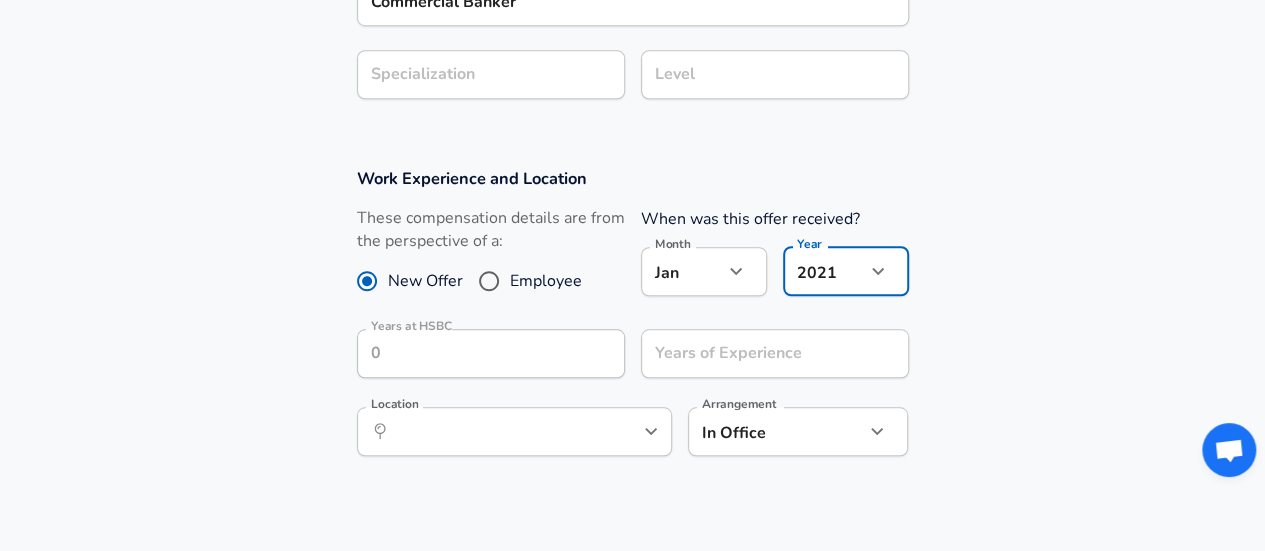 scroll, scrollTop: 800, scrollLeft: 0, axis: vertical 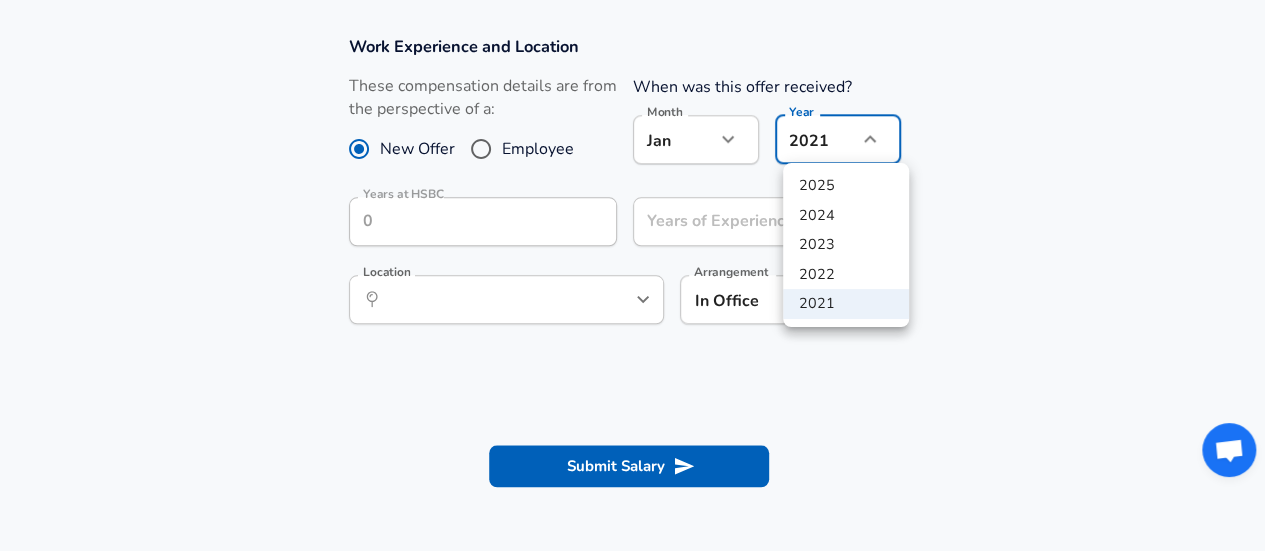 click on "Restart Add Your Salary Upload your offer letter   to verify your submission Enhance Privacy and Anonymity Yes Automatically hides specific fields until there are enough submissions to safely display the full details.   More Details Based on your submission and the data points that we have already collected, we will automatically hide and anonymize specific fields if there aren't enough data points to remain sufficiently anonymous. Company & Title Information   Enter the company you received your offer from Company HSBC Company   Select the title that closest resembles your official title. This should be similar to the title that was present on your offer letter. Title Officer Title   Select a job family that best fits your role. If you can't find one, select 'Other' to enter a custom job family Job Family Other Job Family Other Job Family Commercial Banker Other Job Family Specialization Specialization Level Level Work Experience and Location These compensation details are from the perspective of a: Employee" at bounding box center [632, -625] 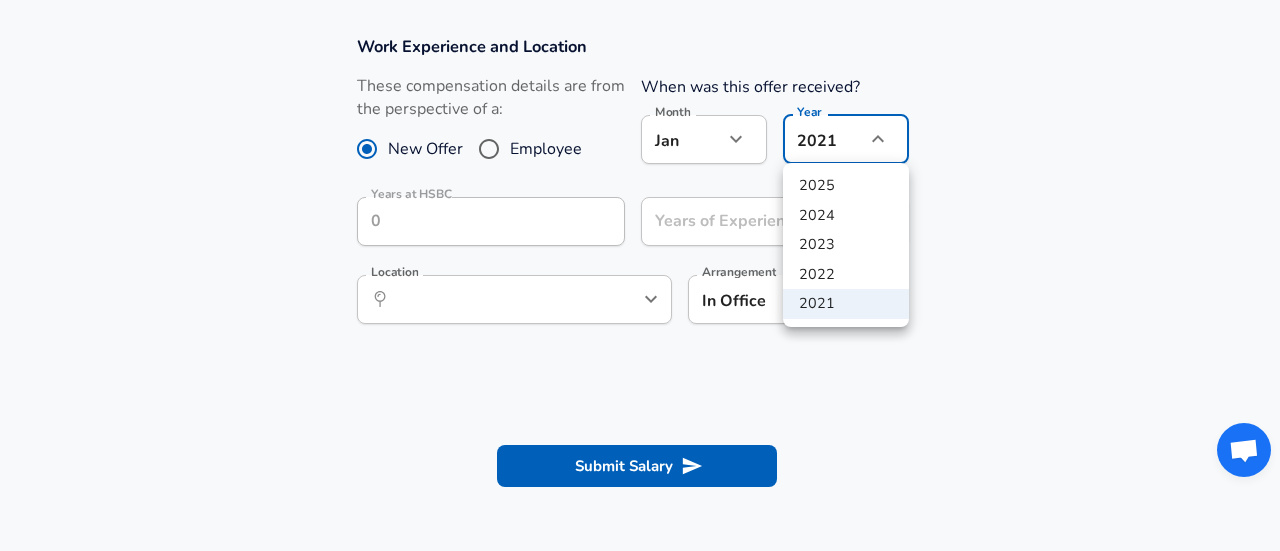 click at bounding box center (640, 275) 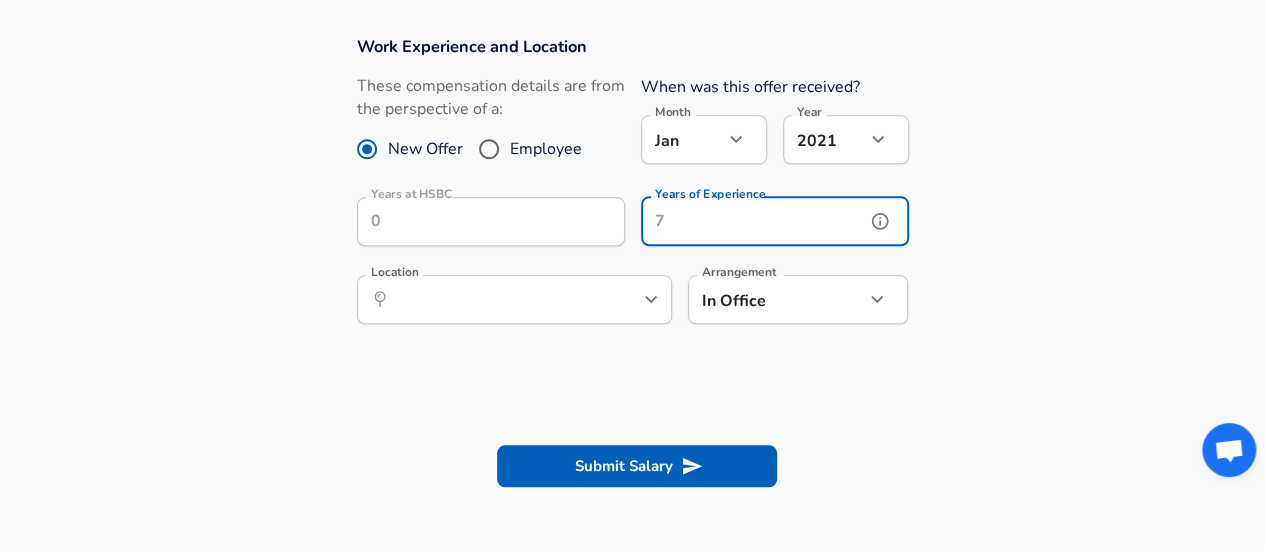 click on "Years of Experience" at bounding box center [753, 221] 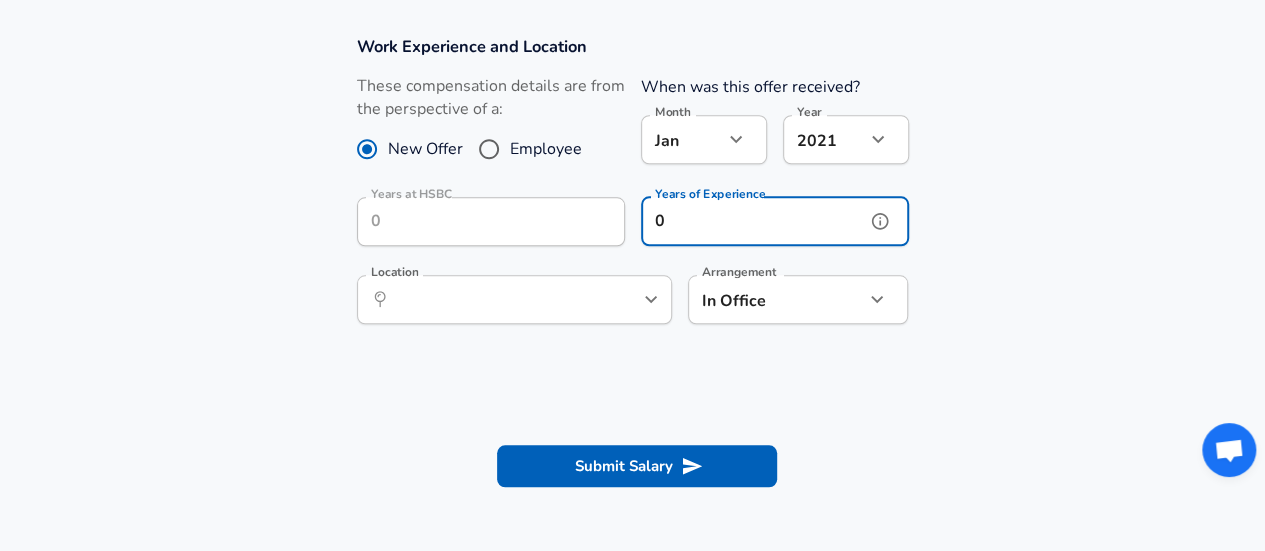 type on "0" 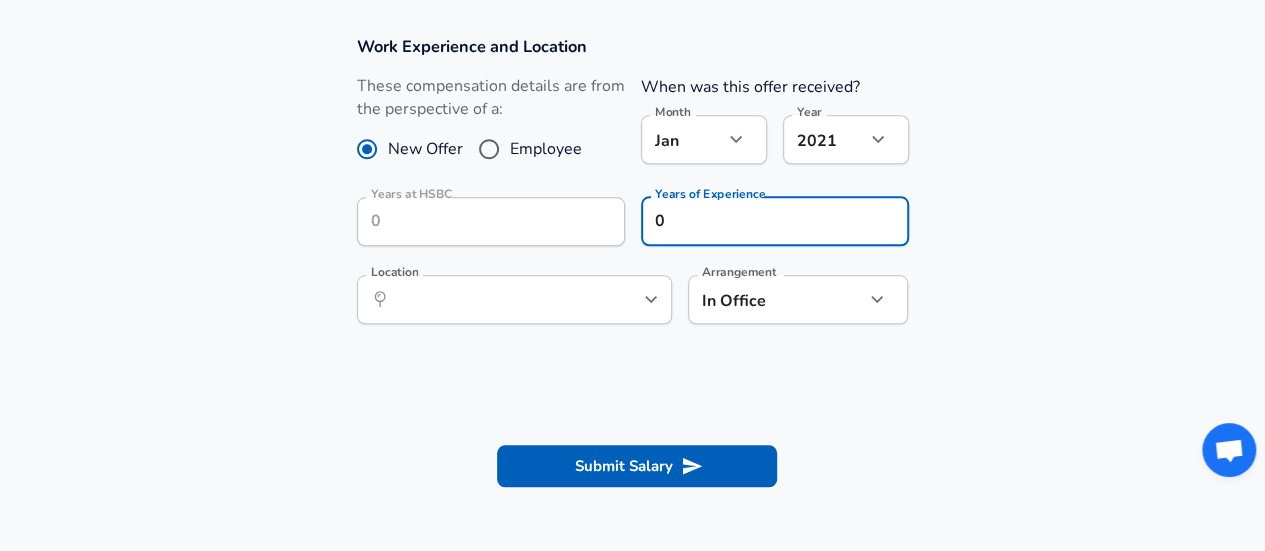click on "Work Experience and Location These compensation details are from the perspective of a: New Offer Employee When was this offer received? Month [DATE] Month Year [DATE] 2021 Year Years at HSBC Years at HSBC Years of Experience 0 Years of Experience Location ​ Location Arrangement In Office office Arrangement" at bounding box center [632, 190] 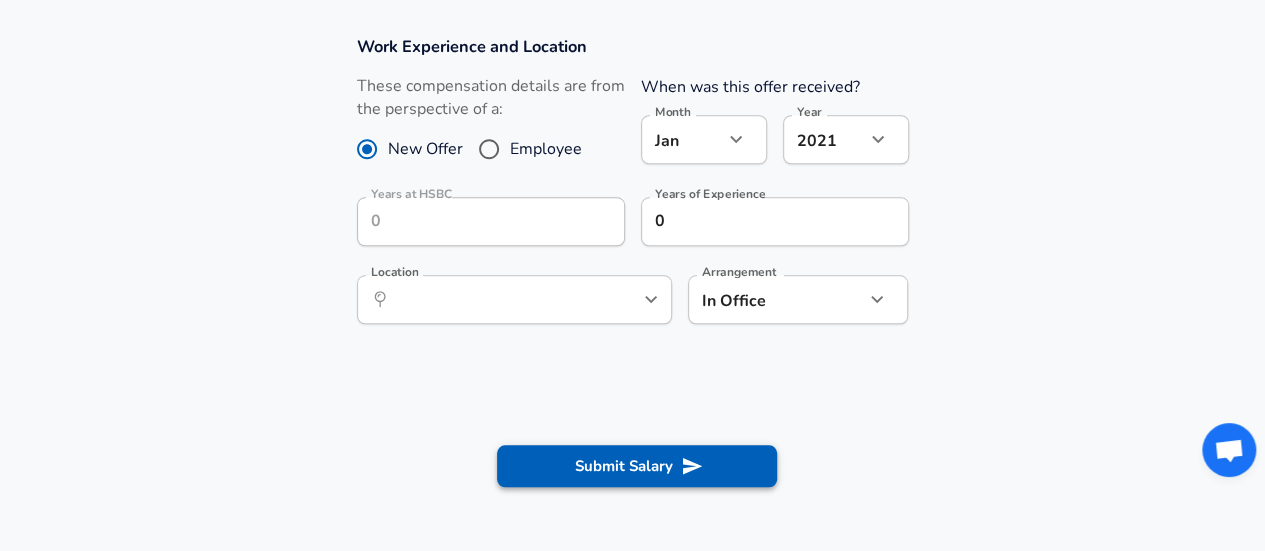 click on "Submit Salary" at bounding box center (637, 466) 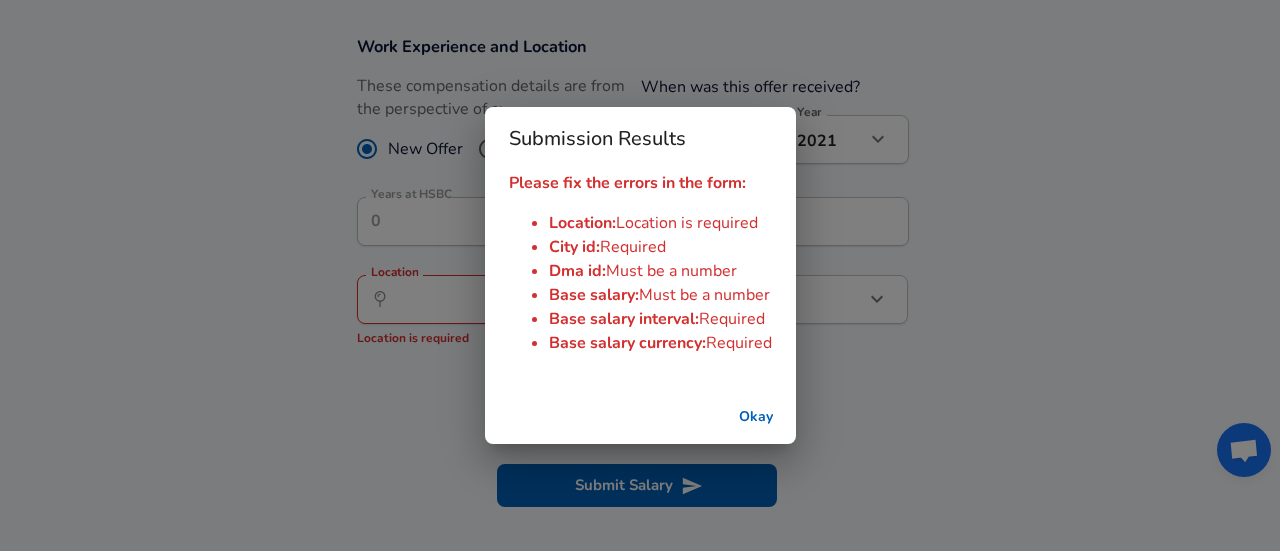 click on "Okay" at bounding box center (756, 417) 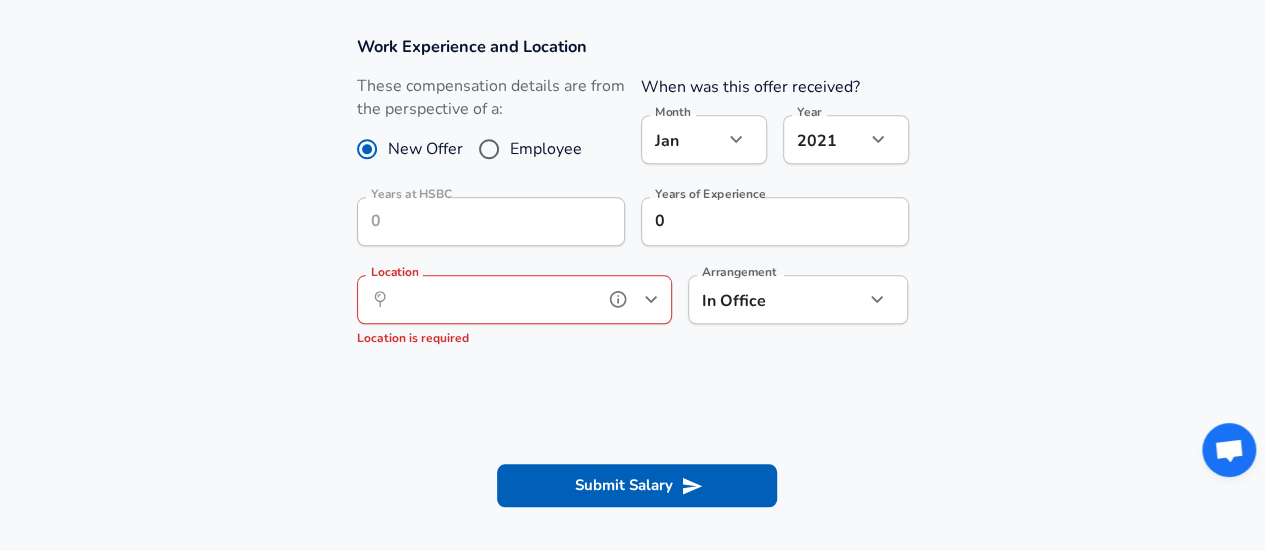 click on "Location" at bounding box center [492, 299] 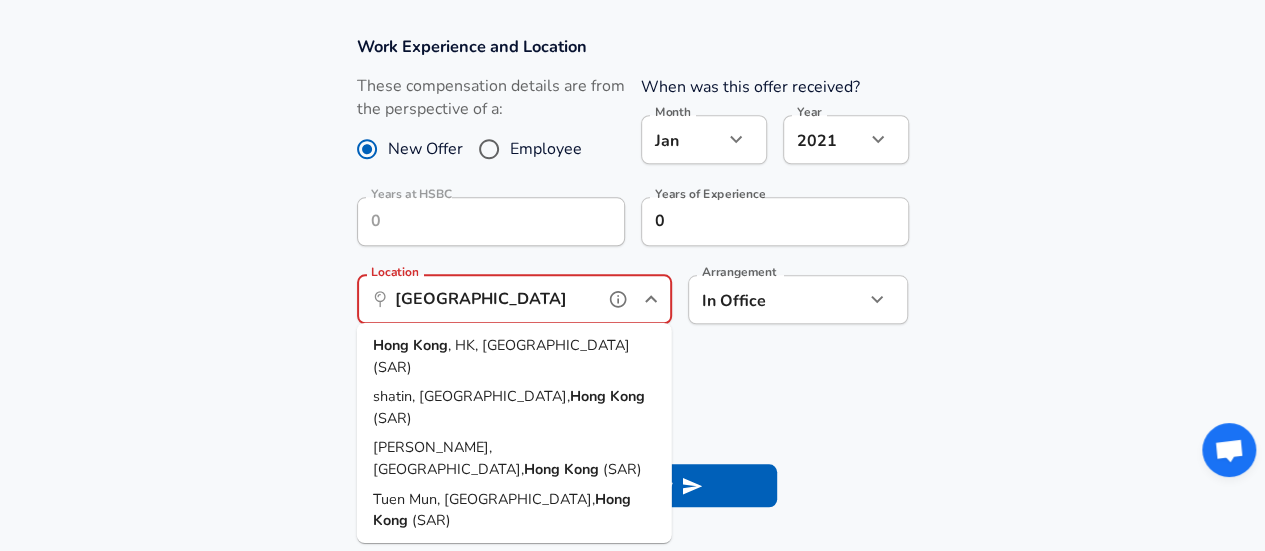 click on "[GEOGRAPHIC_DATA] , [GEOGRAPHIC_DATA], [GEOGRAPHIC_DATA] (SAR)" at bounding box center (514, 356) 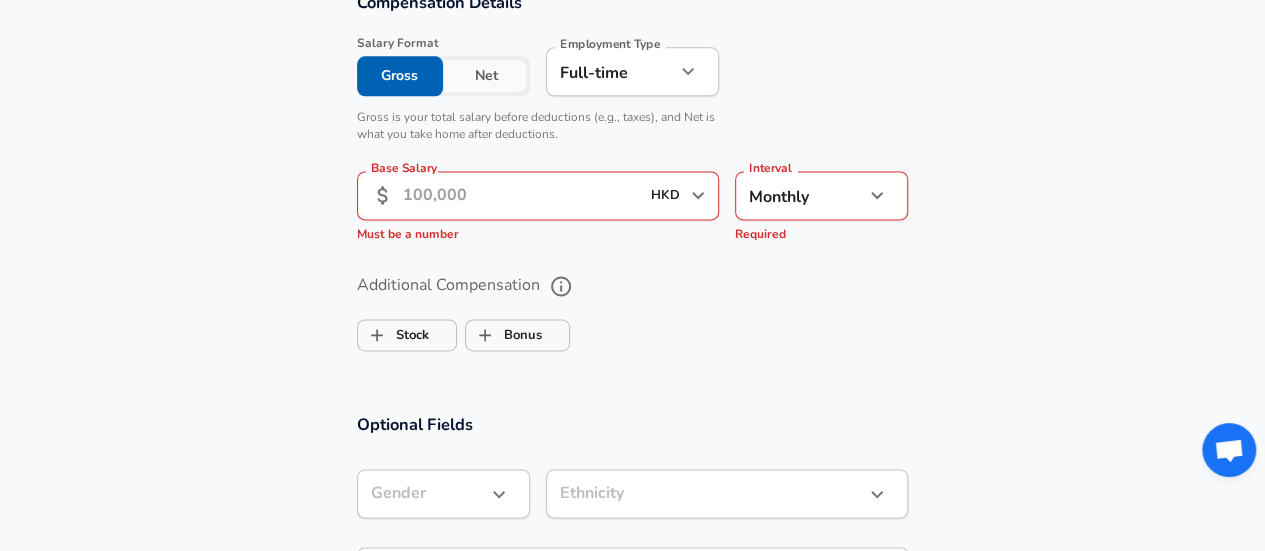 scroll, scrollTop: 1200, scrollLeft: 0, axis: vertical 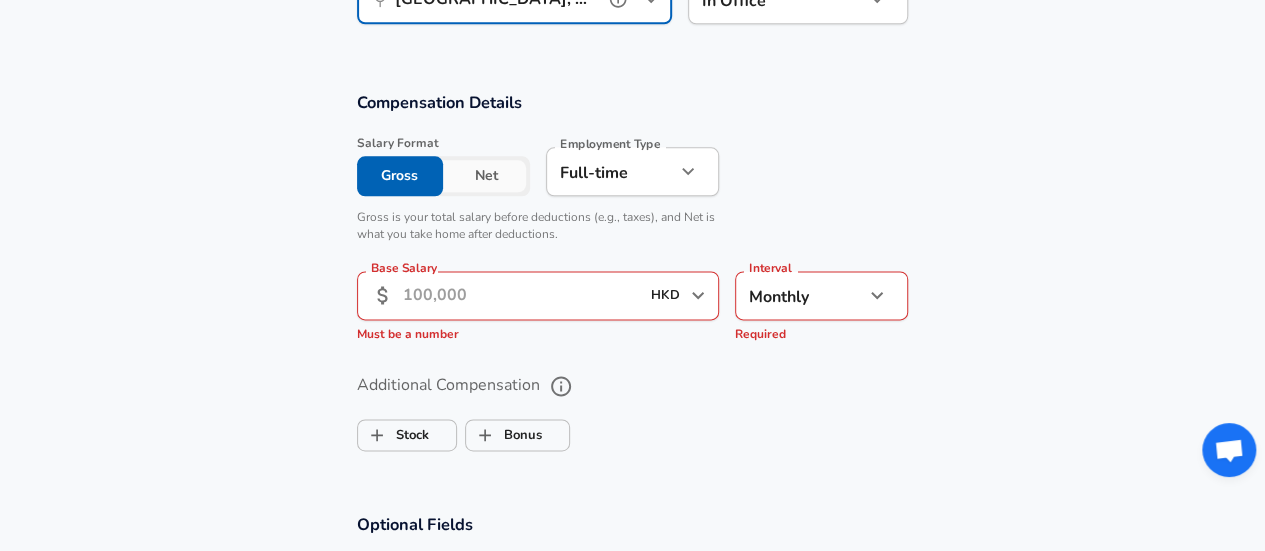type on "[GEOGRAPHIC_DATA], [GEOGRAPHIC_DATA], [GEOGRAPHIC_DATA] (SAR)" 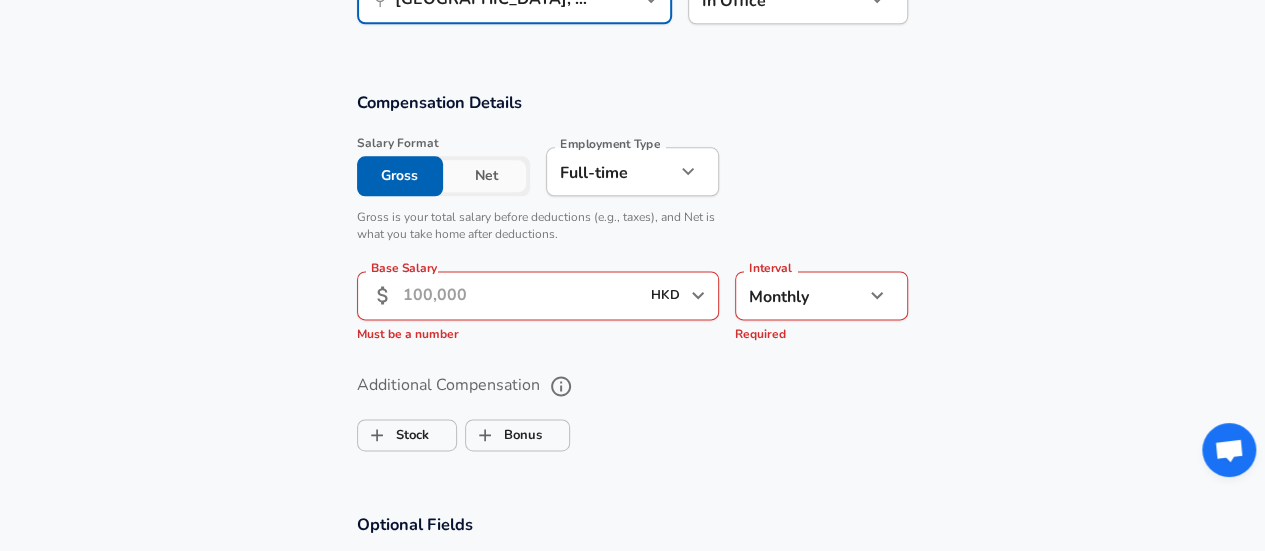 click on "Base Salary" at bounding box center (521, 295) 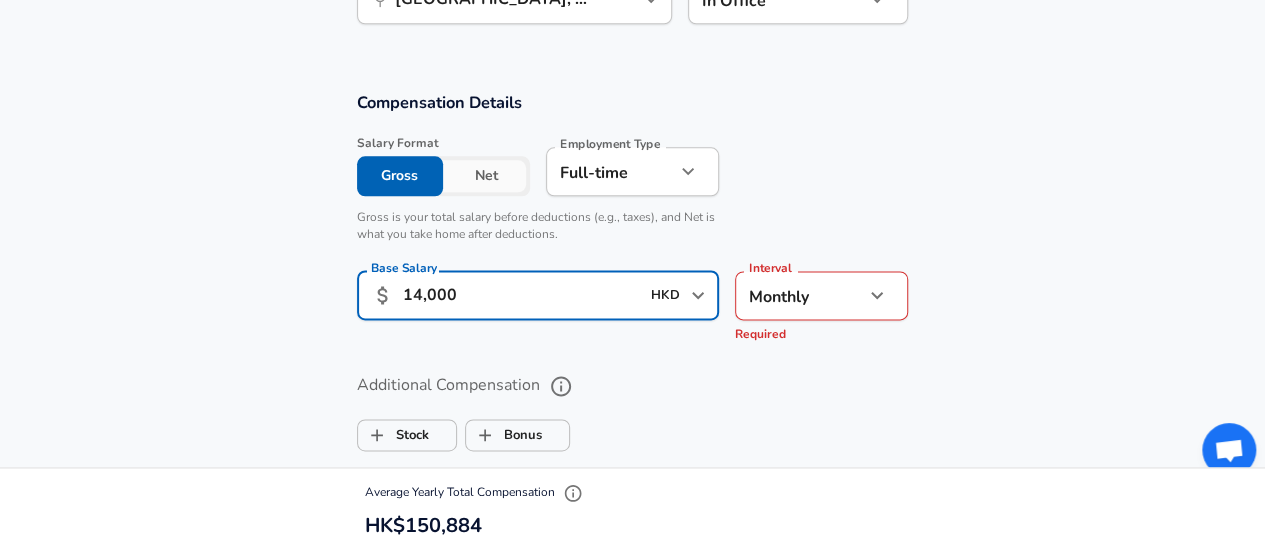 type on "14,000" 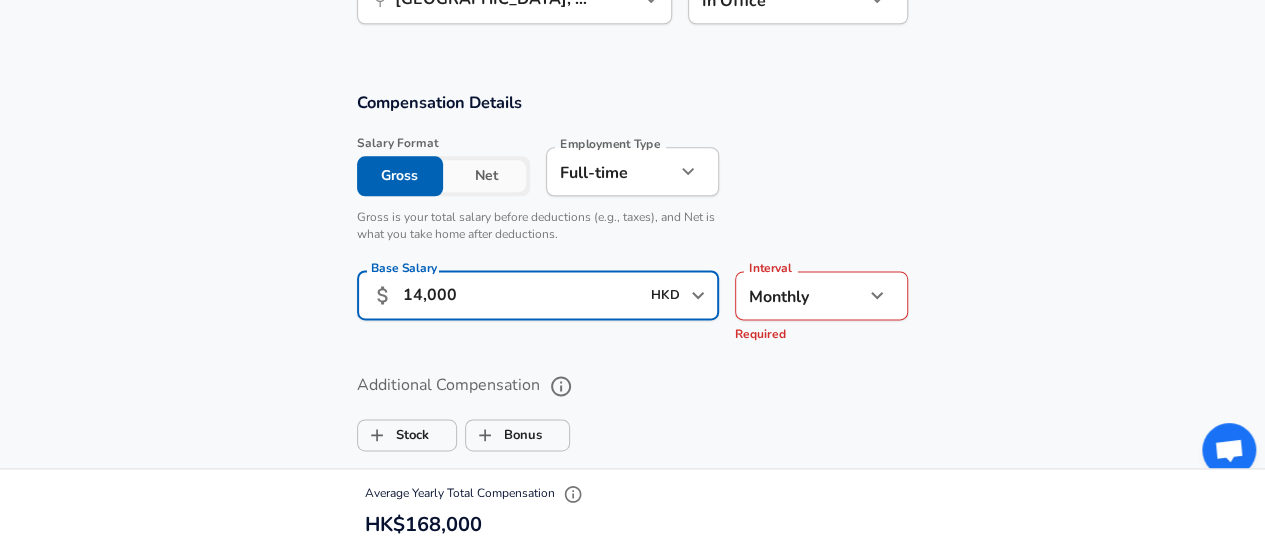 click on "Additional Compensation   Stock Bonus" at bounding box center (633, 406) 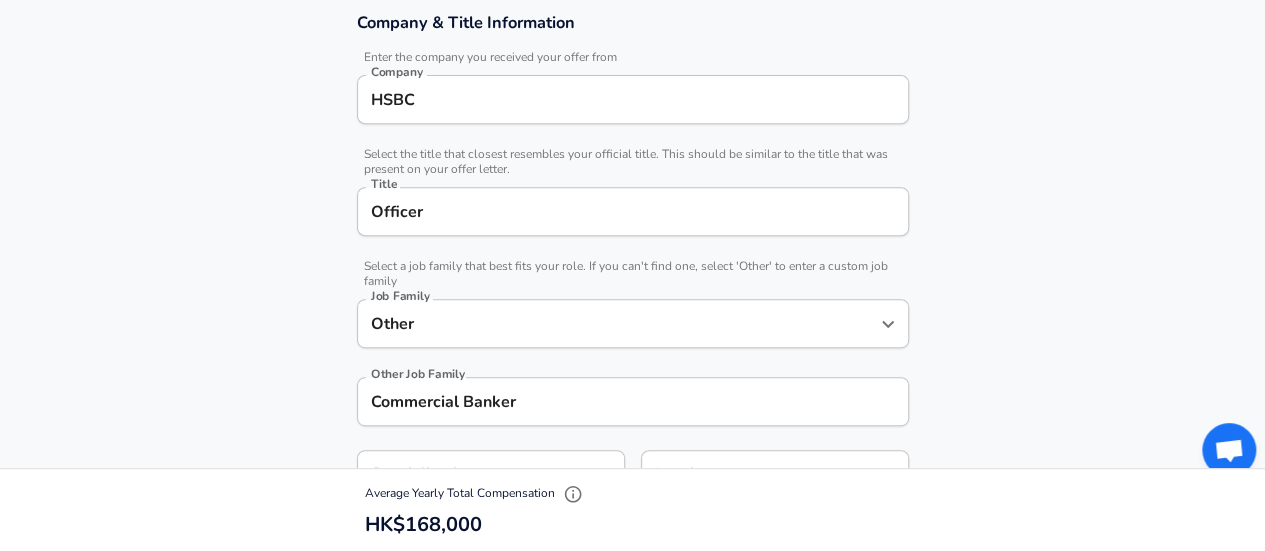 scroll, scrollTop: 400, scrollLeft: 0, axis: vertical 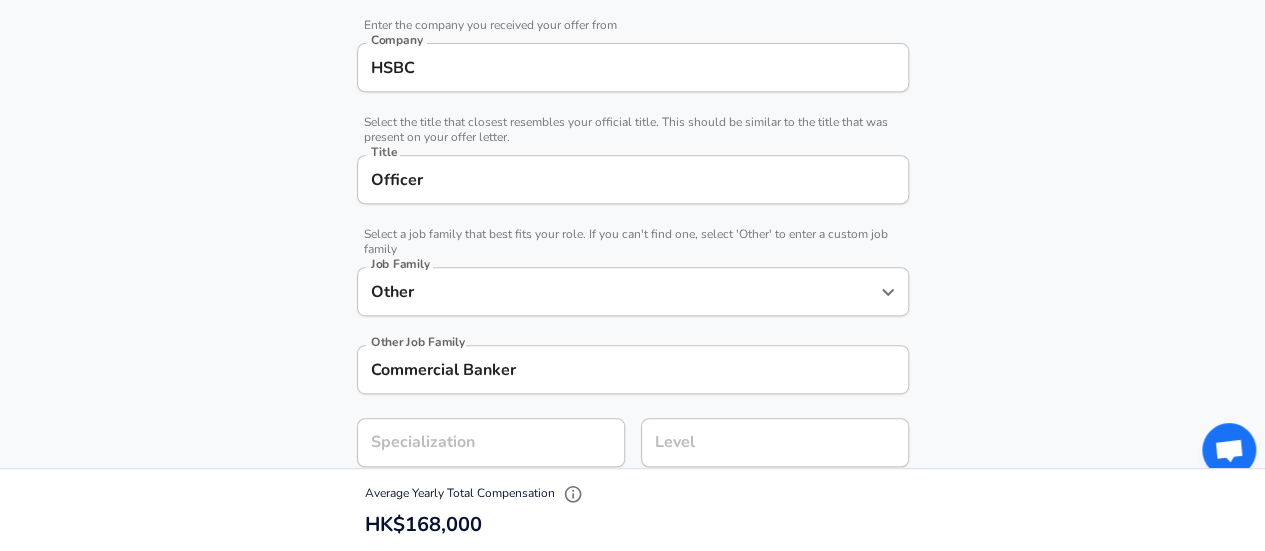 click on "Company & Title Information   Enter the company you received your offer from Company HSBC Company   Select the title that closest resembles your official title. This should be similar to the title that was present on your offer letter. Title Officer Title   Select a job family that best fits your role. If you can't find one, select 'Other' to enter a custom job family Job Family Other Job Family Other Job Family Commercial Banker Other Job Family Specialization Specialization Level Level" at bounding box center (632, 234) 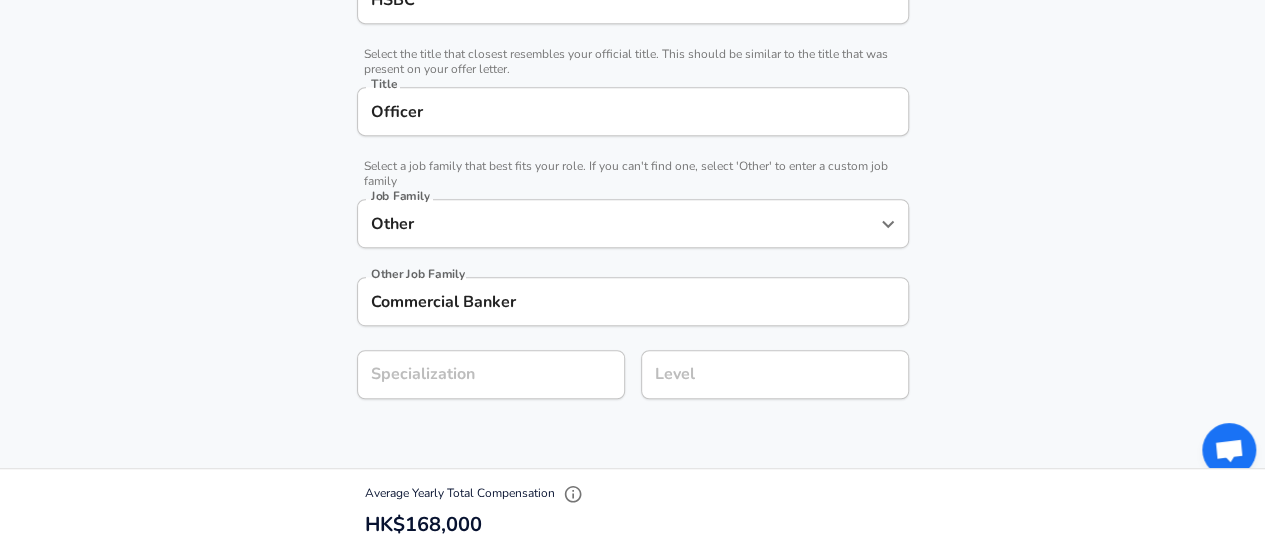 scroll, scrollTop: 500, scrollLeft: 0, axis: vertical 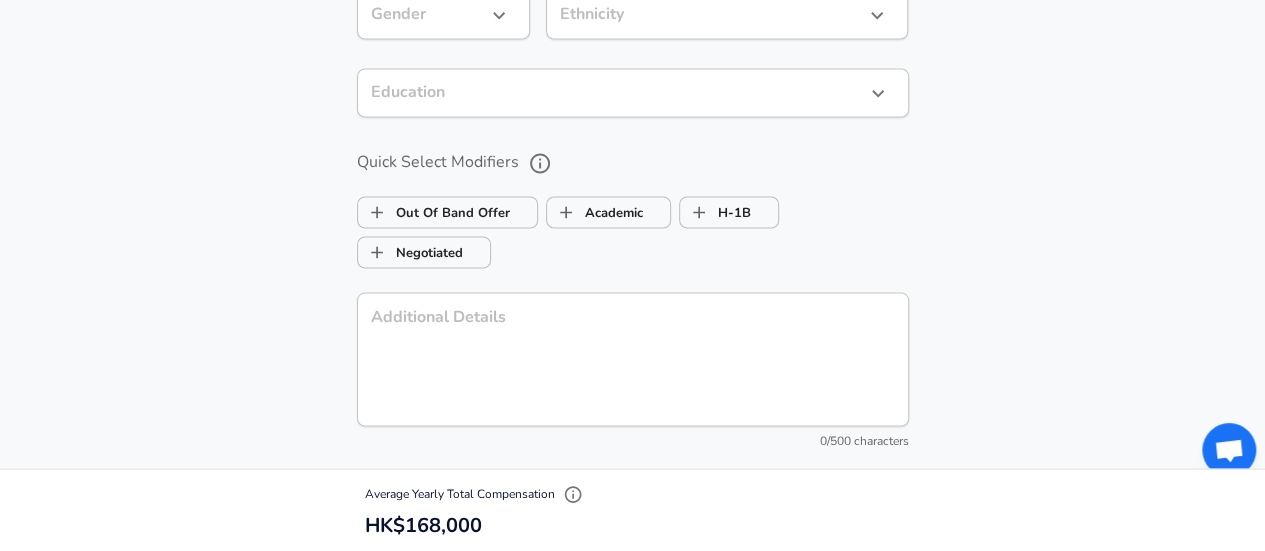 click on "Optional Fields Gender ​ Gender Ethnicity ​ Ethnicity Education ​ Education Quick Select Modifiers   Out Of Band Offer Academic H-1B Negotiated Additional Details x Additional Details 0 /500 characters Email Address Email Address   Providing an email allows for editing or removal of your submission. We may also reach out if we have any questions. Your email will not be published." at bounding box center [632, 260] 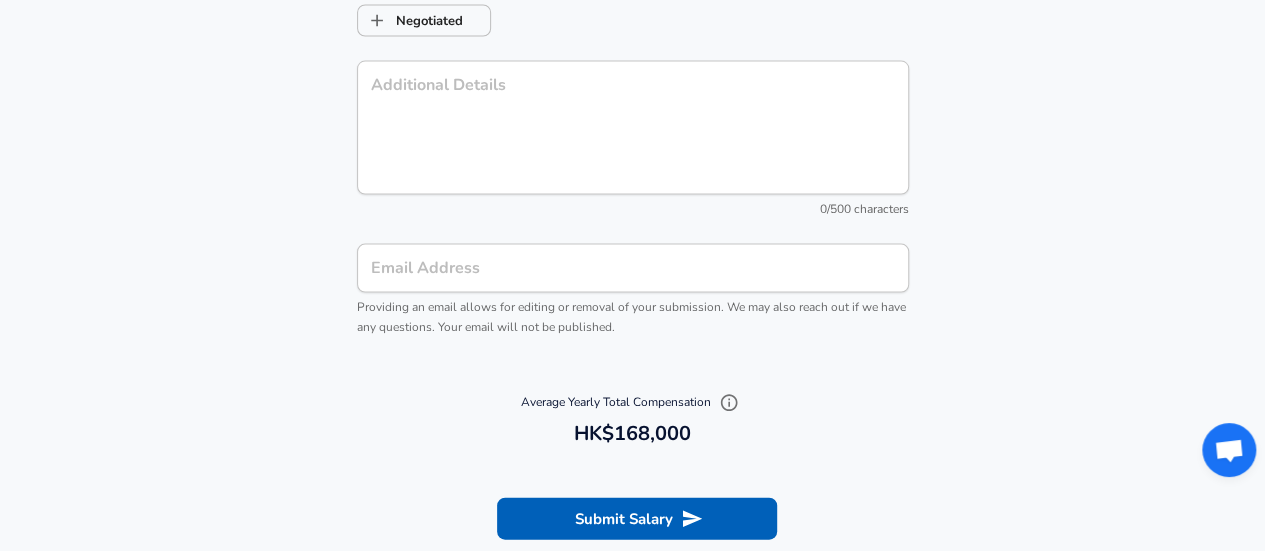 scroll, scrollTop: 1979, scrollLeft: 0, axis: vertical 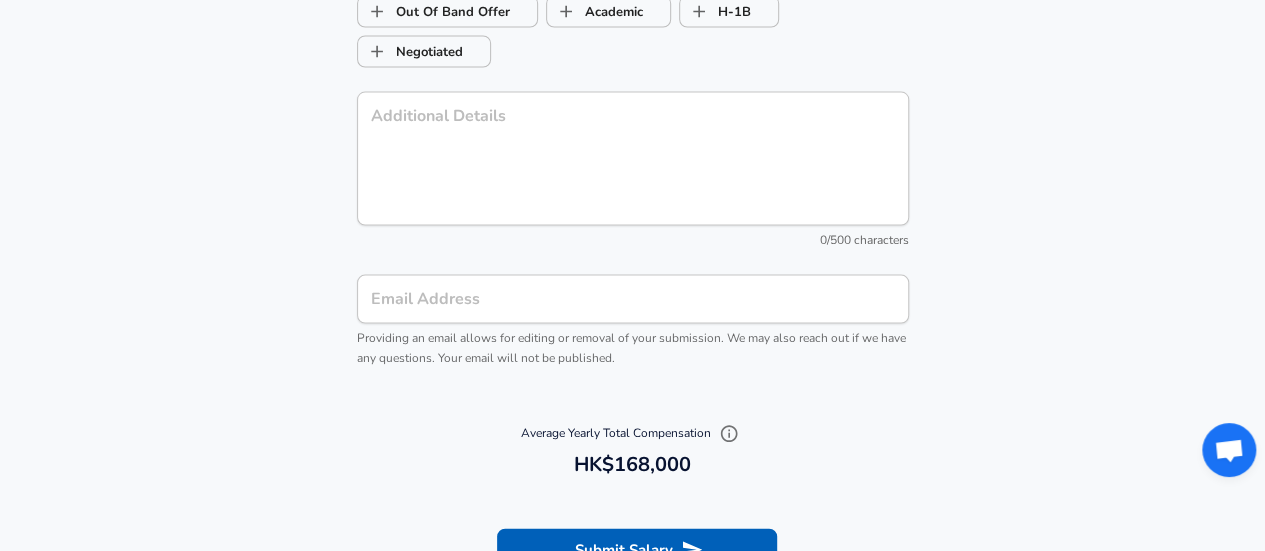 click on "Email Address" at bounding box center (633, 299) 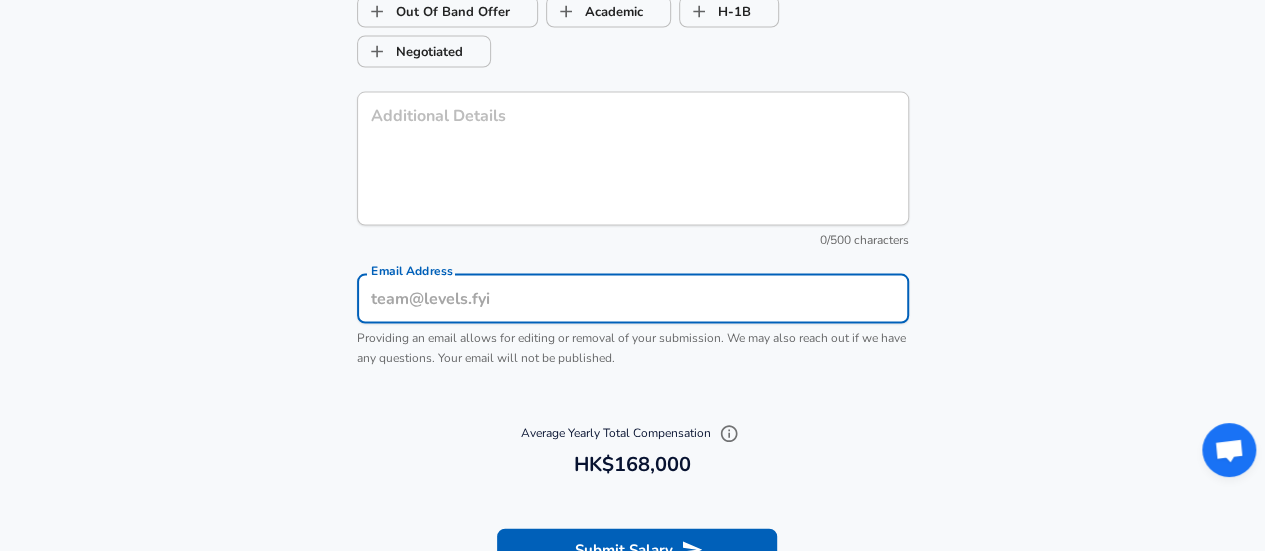 type on "[EMAIL_ADDRESS][DOMAIN_NAME]" 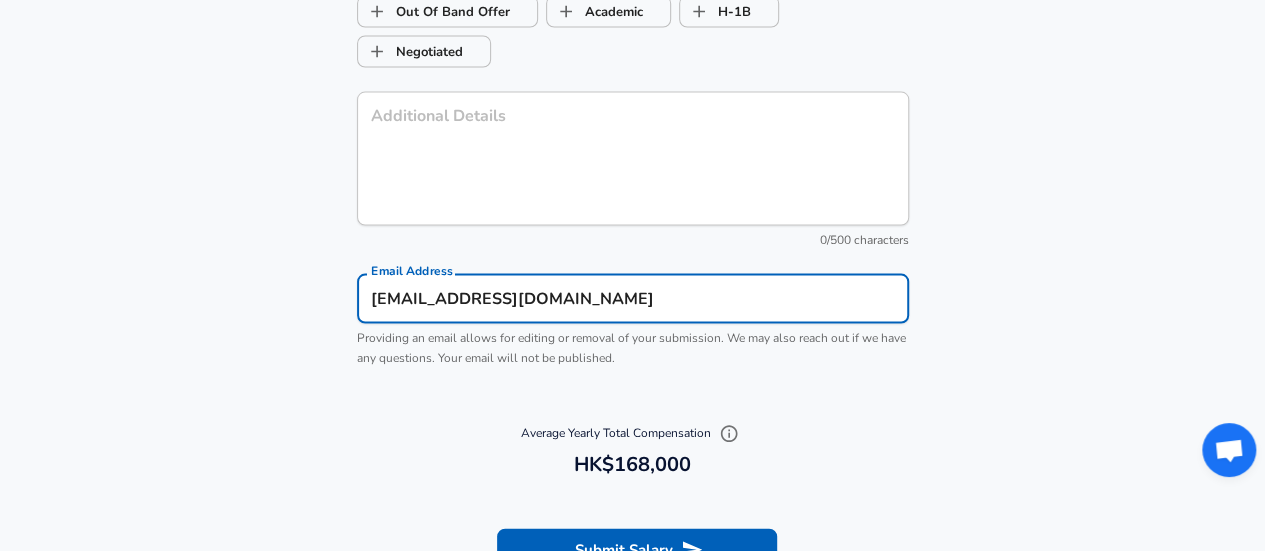 click on "Optional Fields Gender ​ Gender Ethnicity ​ Ethnicity Education ​ Education Quick Select Modifiers   Out Of Band Offer Academic H-1B Negotiated Additional Details x Additional Details 0 /500 characters Email Address [EMAIL_ADDRESS][DOMAIN_NAME] Email Address   Providing an email allows for editing or removal of your submission. We may also reach out if we have any questions. Your email will not be published." at bounding box center [632, 60] 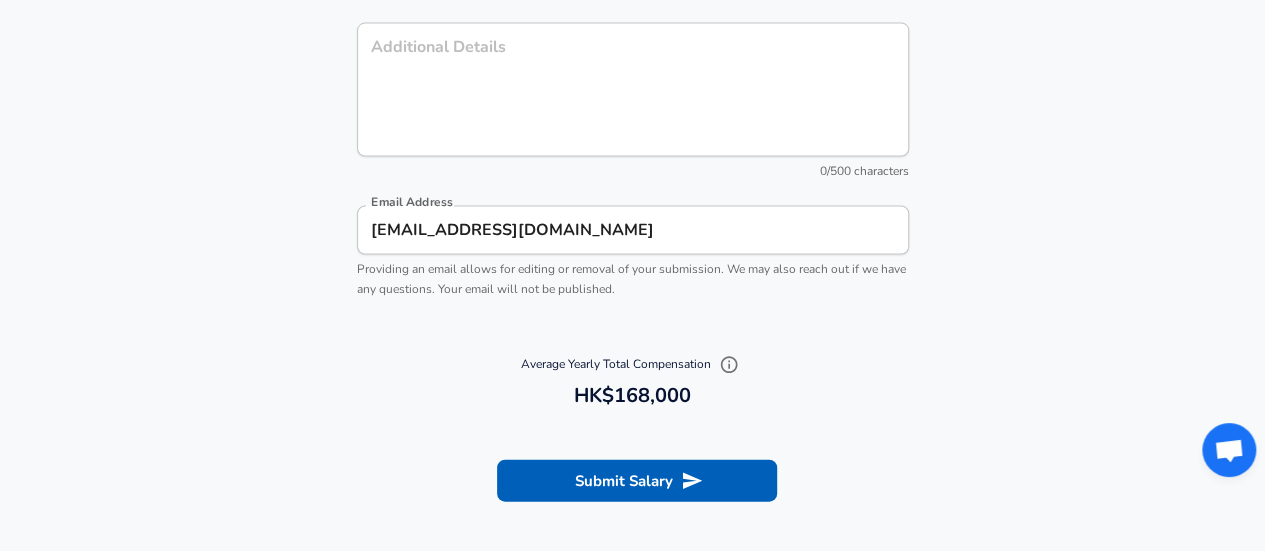 scroll, scrollTop: 2079, scrollLeft: 0, axis: vertical 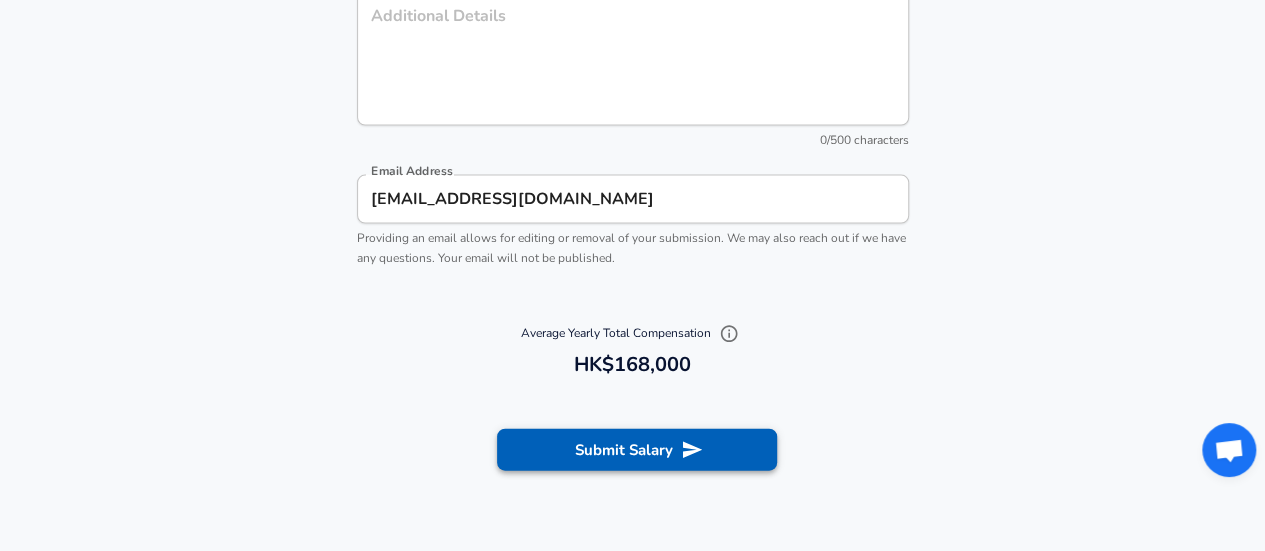 click on "Submit Salary" at bounding box center [637, 450] 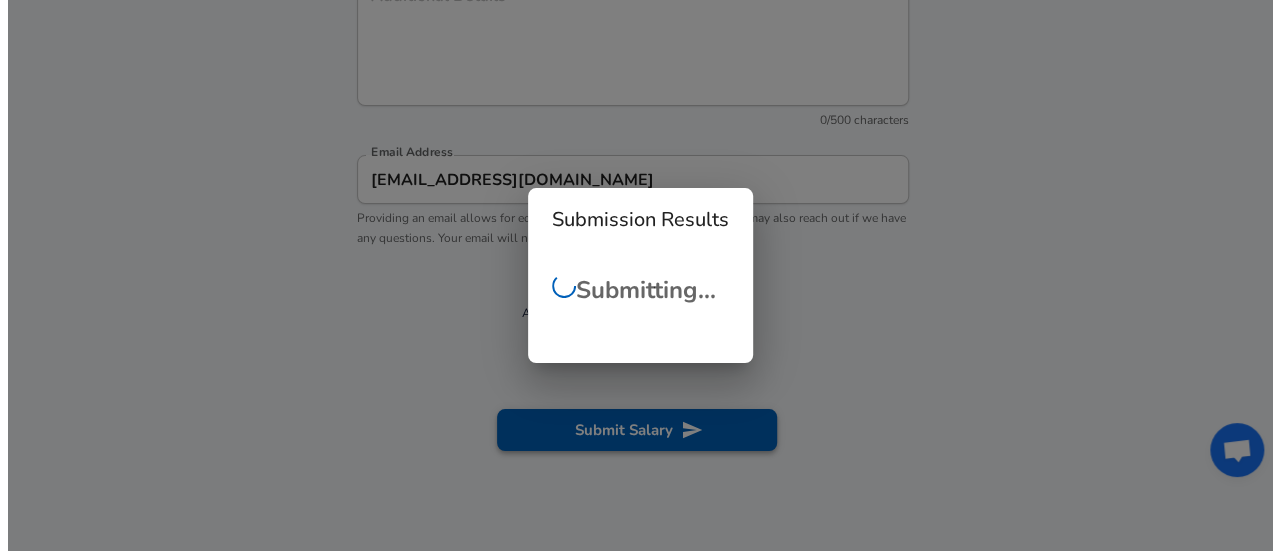 scroll, scrollTop: 2059, scrollLeft: 0, axis: vertical 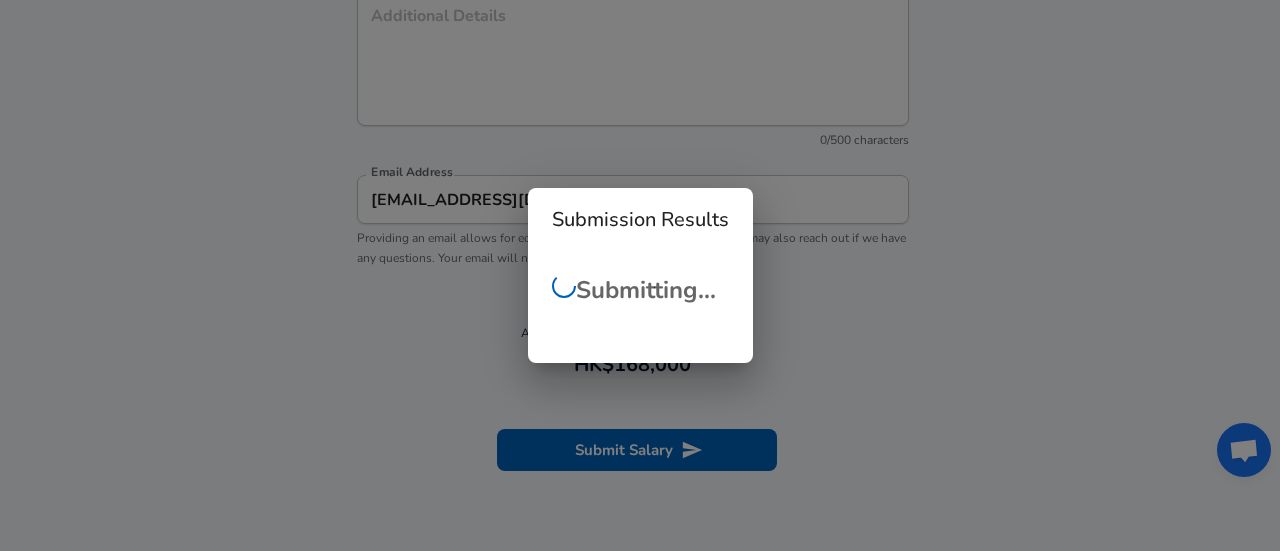 checkbox on "false" 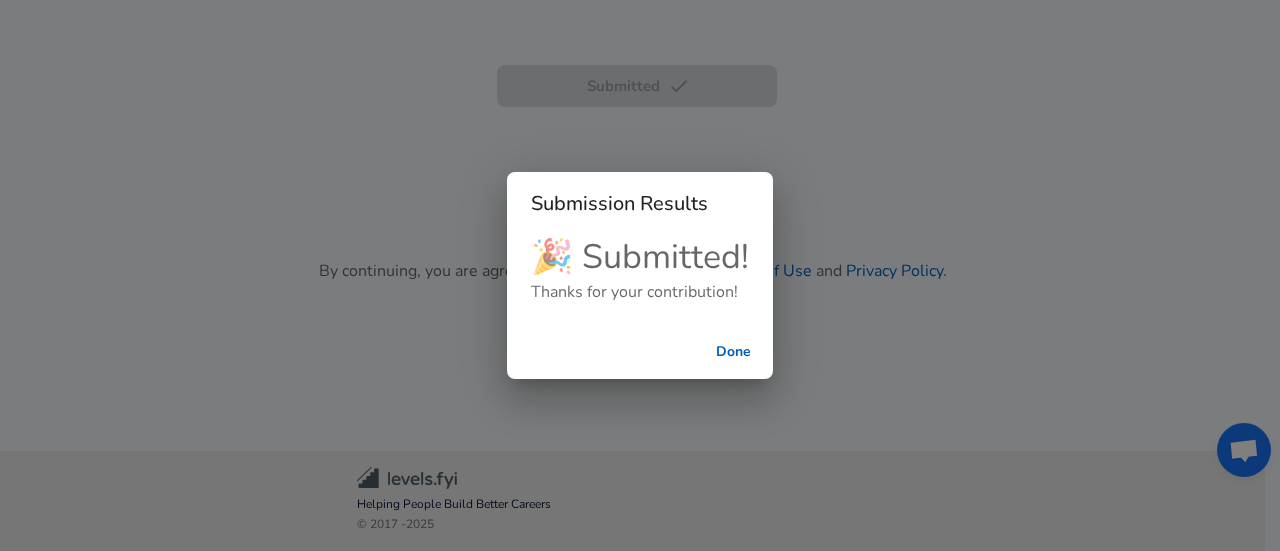 scroll, scrollTop: 610, scrollLeft: 0, axis: vertical 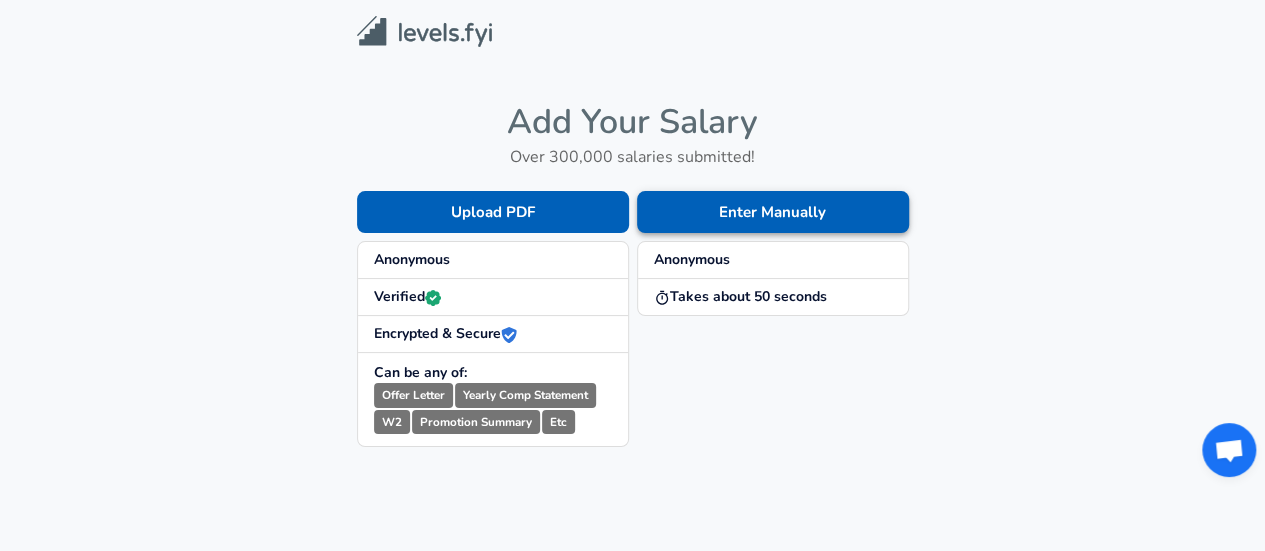 click on "Enter Manually" at bounding box center (773, 212) 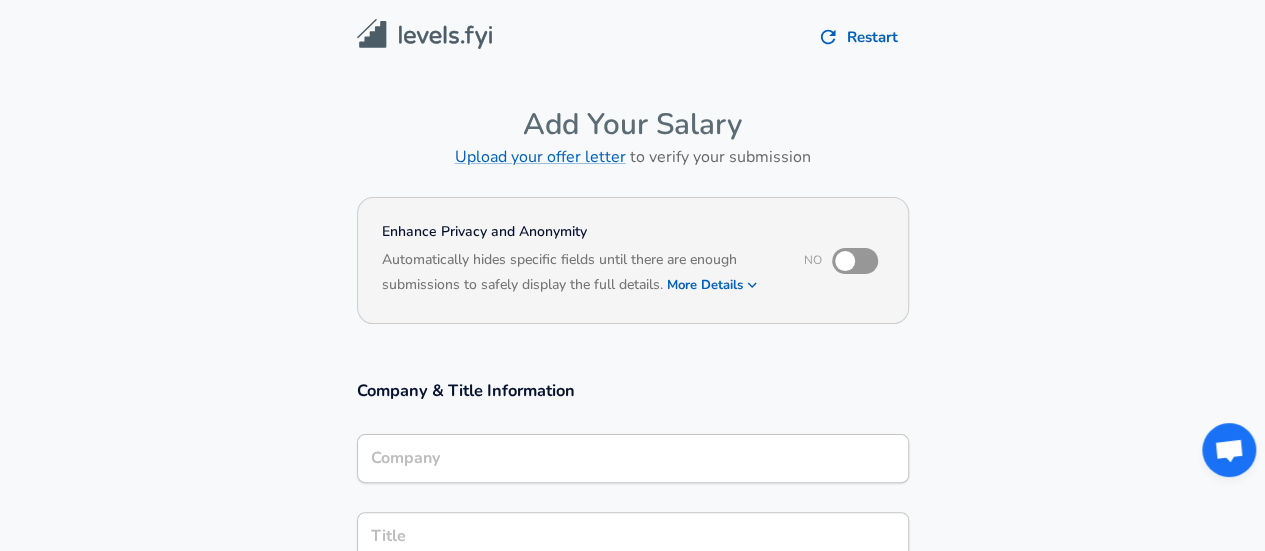 click at bounding box center (424, 34) 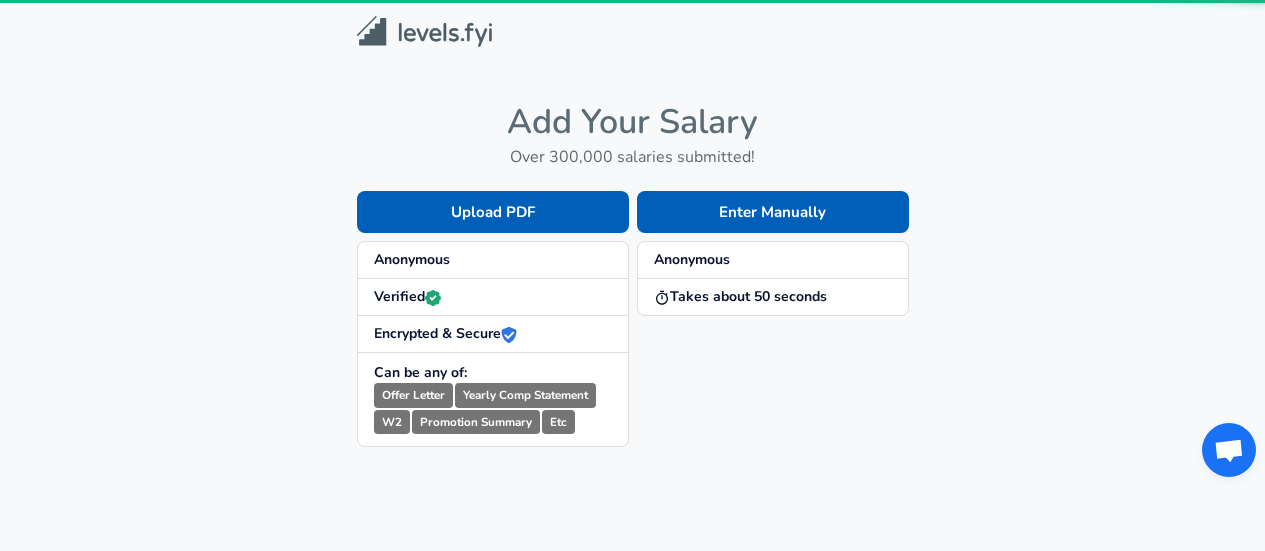 scroll, scrollTop: 0, scrollLeft: 0, axis: both 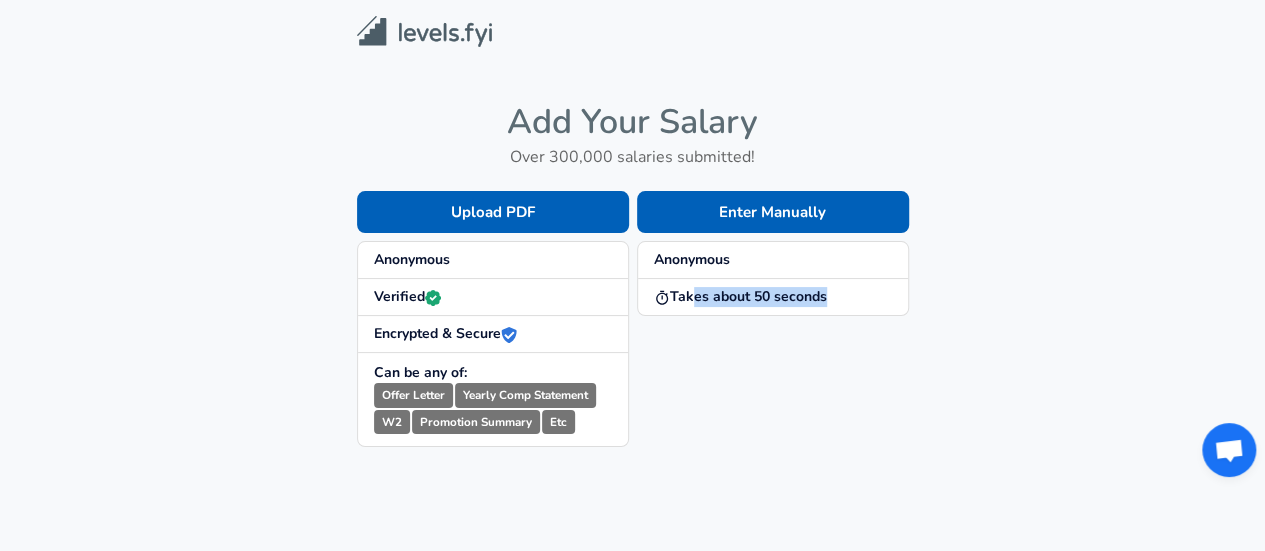 drag, startPoint x: 690, startPoint y: 295, endPoint x: 822, endPoint y: 301, distance: 132.13629 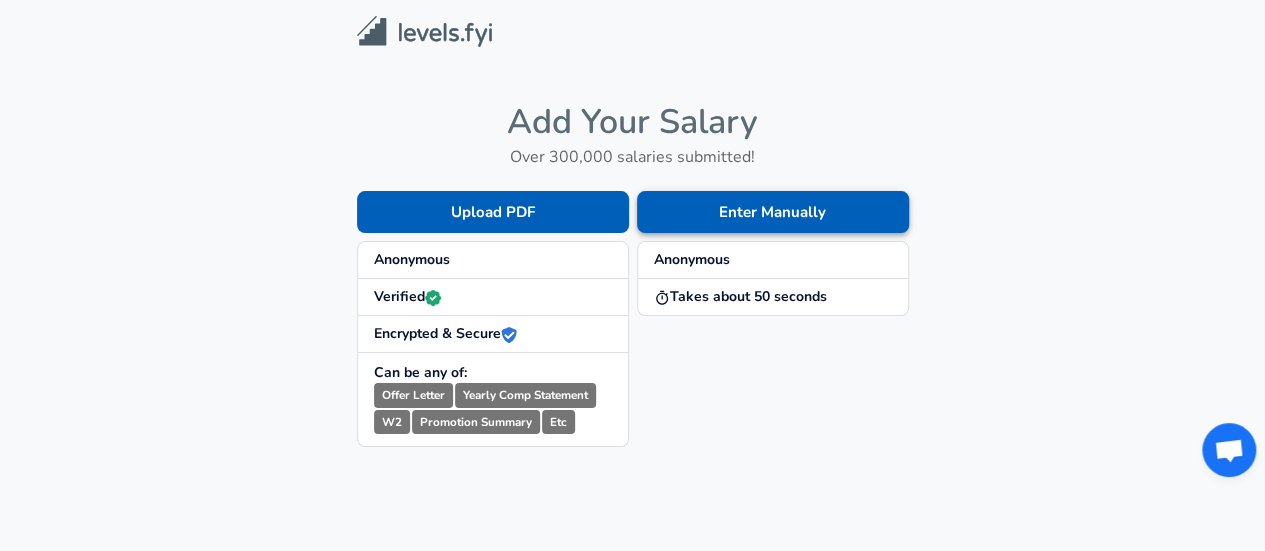 click on "Enter Manually" at bounding box center [773, 212] 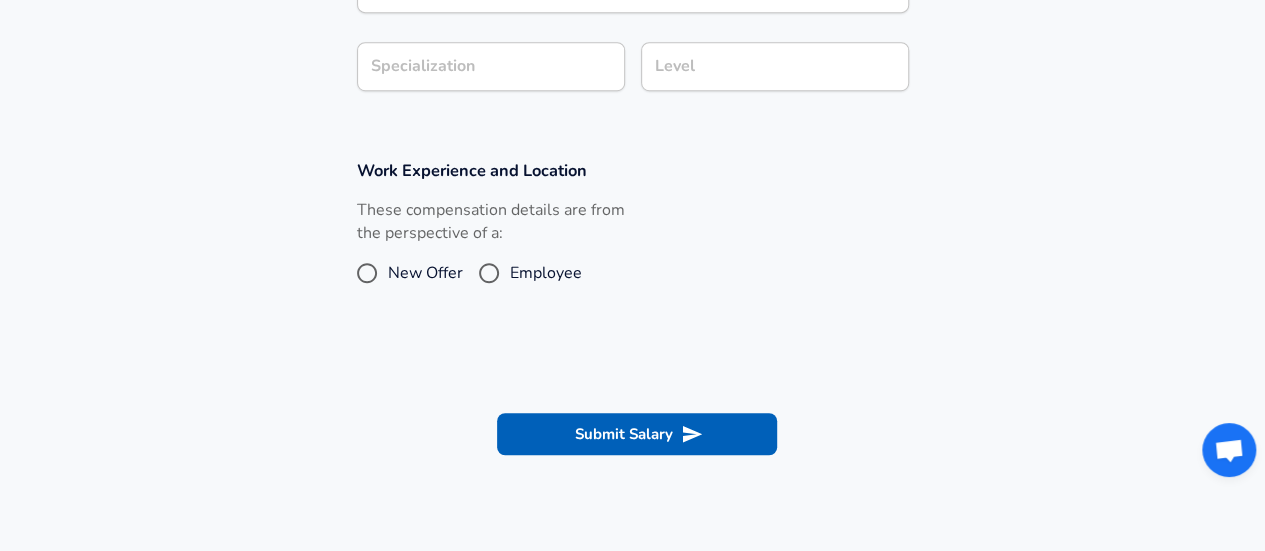scroll, scrollTop: 600, scrollLeft: 0, axis: vertical 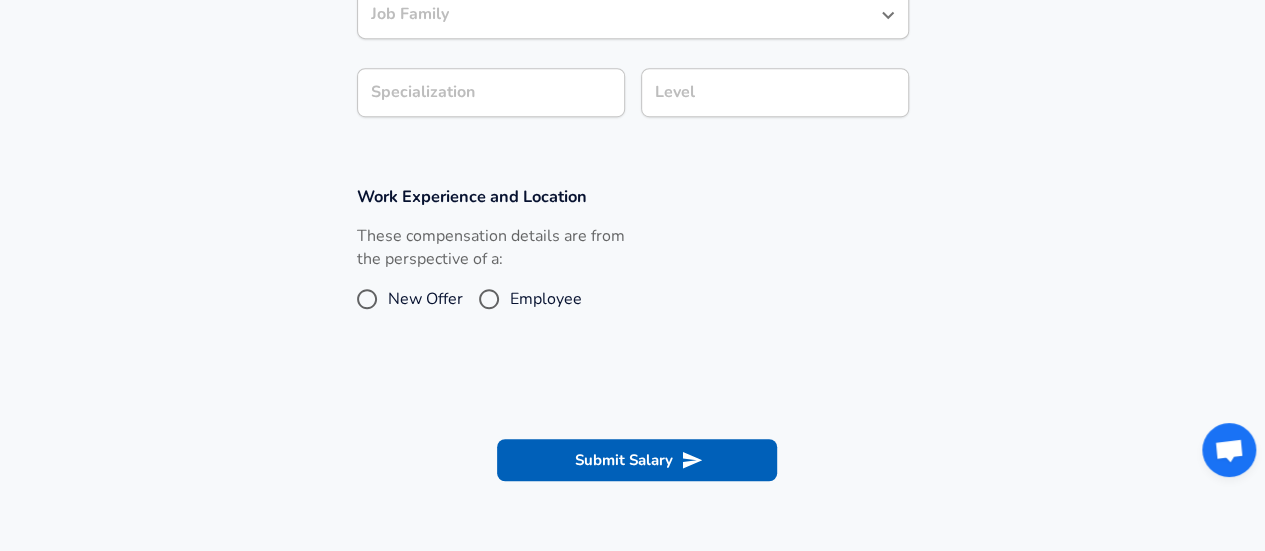 click on "New Offer" at bounding box center (367, 299) 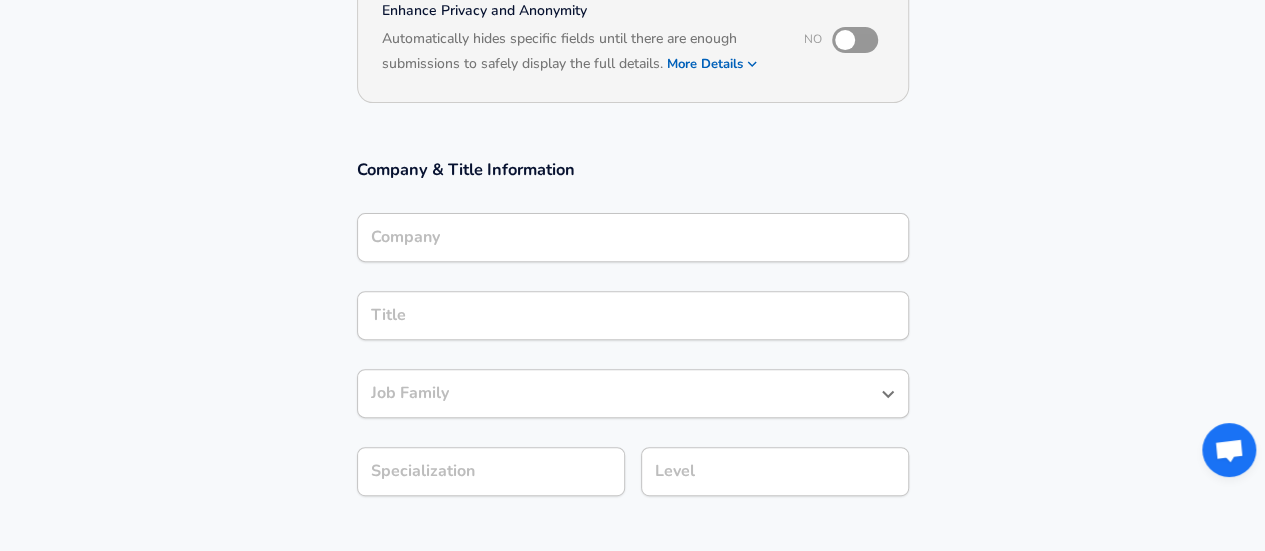 scroll, scrollTop: 0, scrollLeft: 0, axis: both 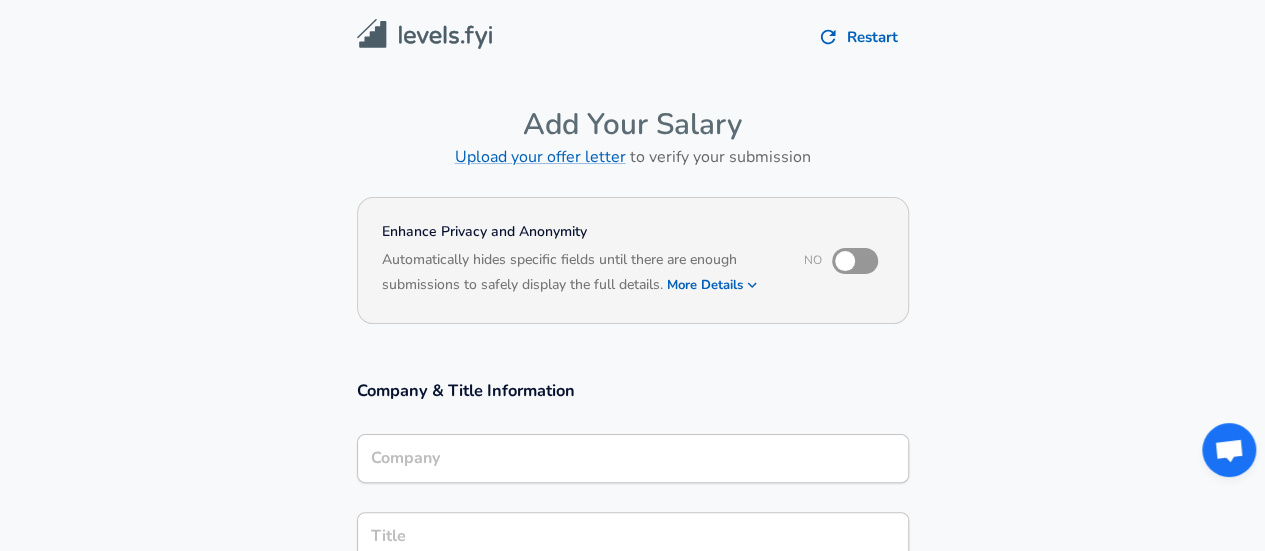 click at bounding box center (424, 34) 